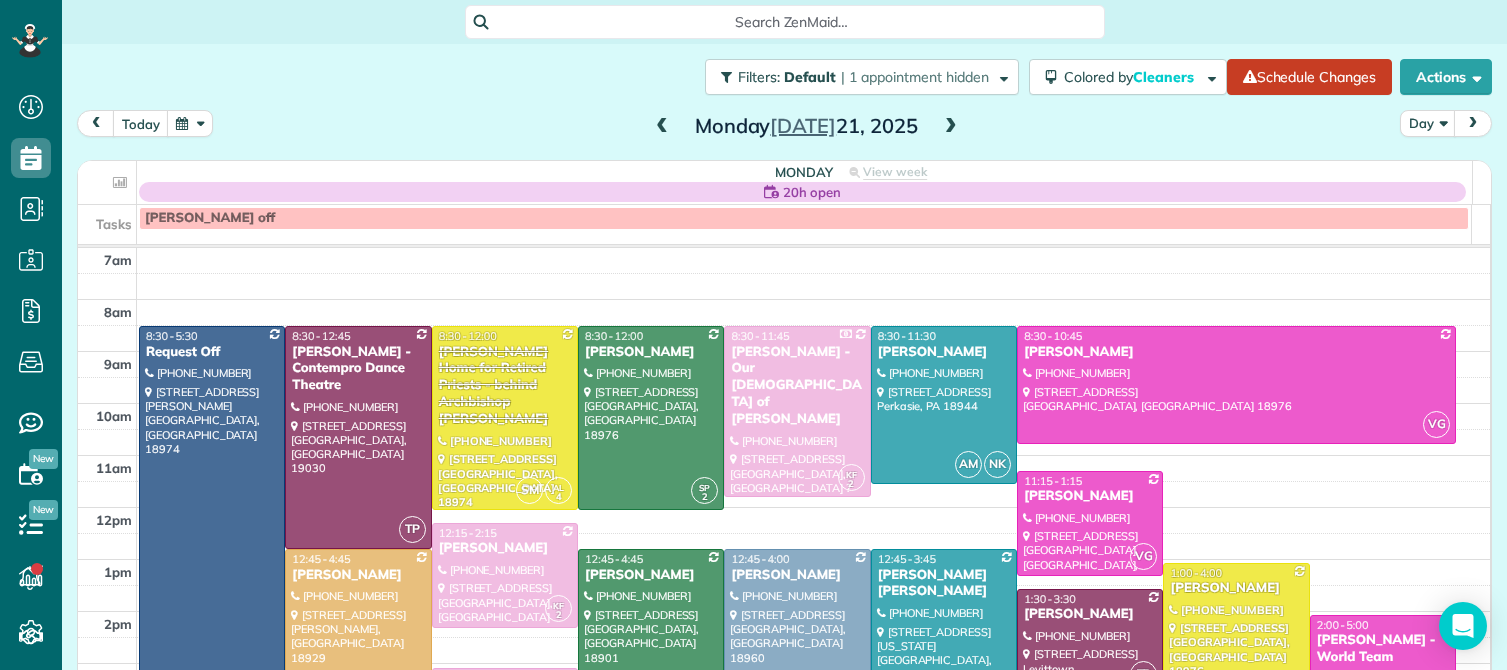 scroll, scrollTop: 0, scrollLeft: 0, axis: both 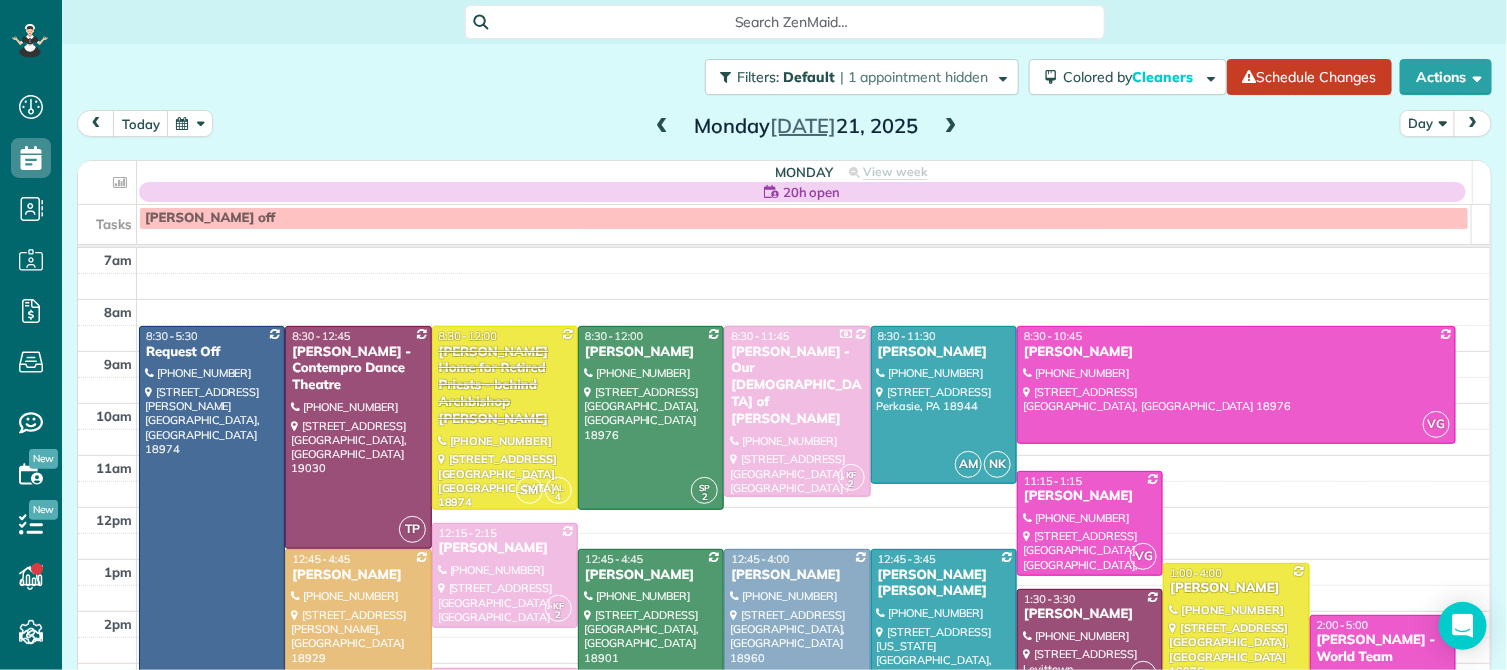click at bounding box center (662, 127) 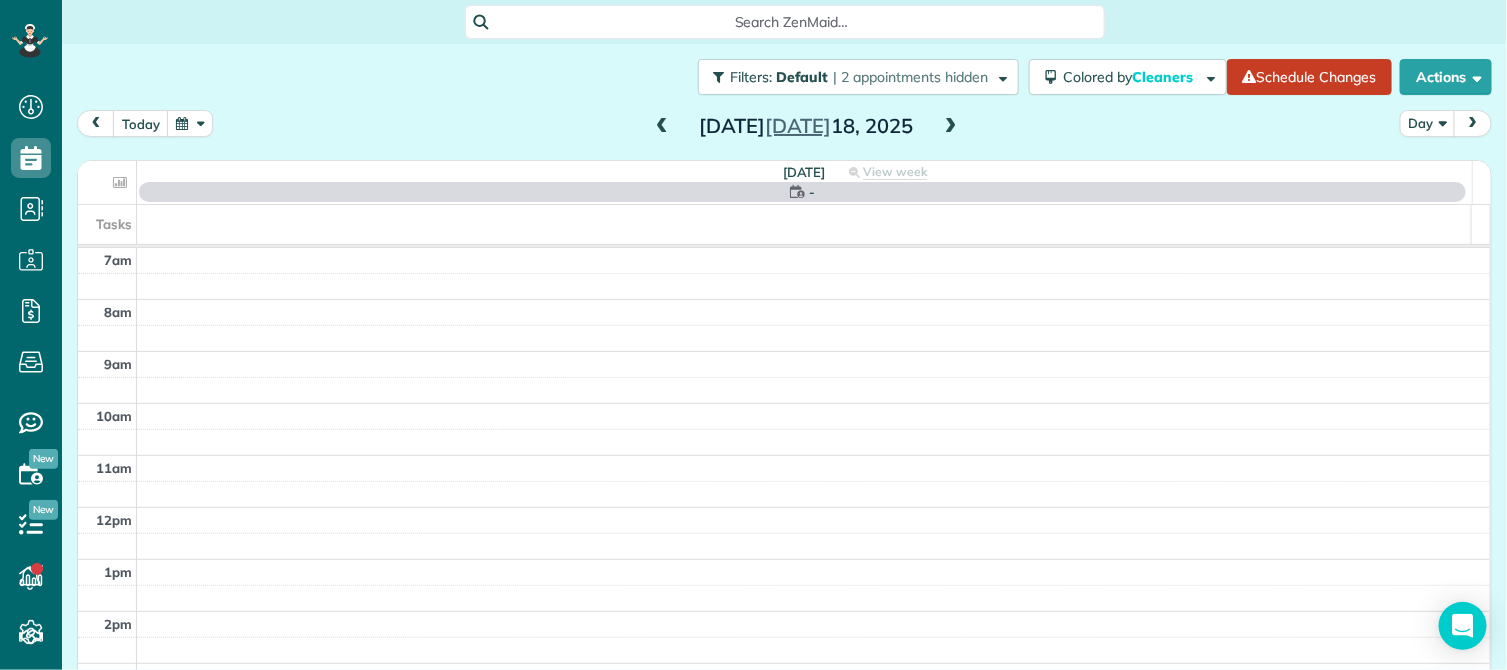 scroll, scrollTop: 670, scrollLeft: 61, axis: both 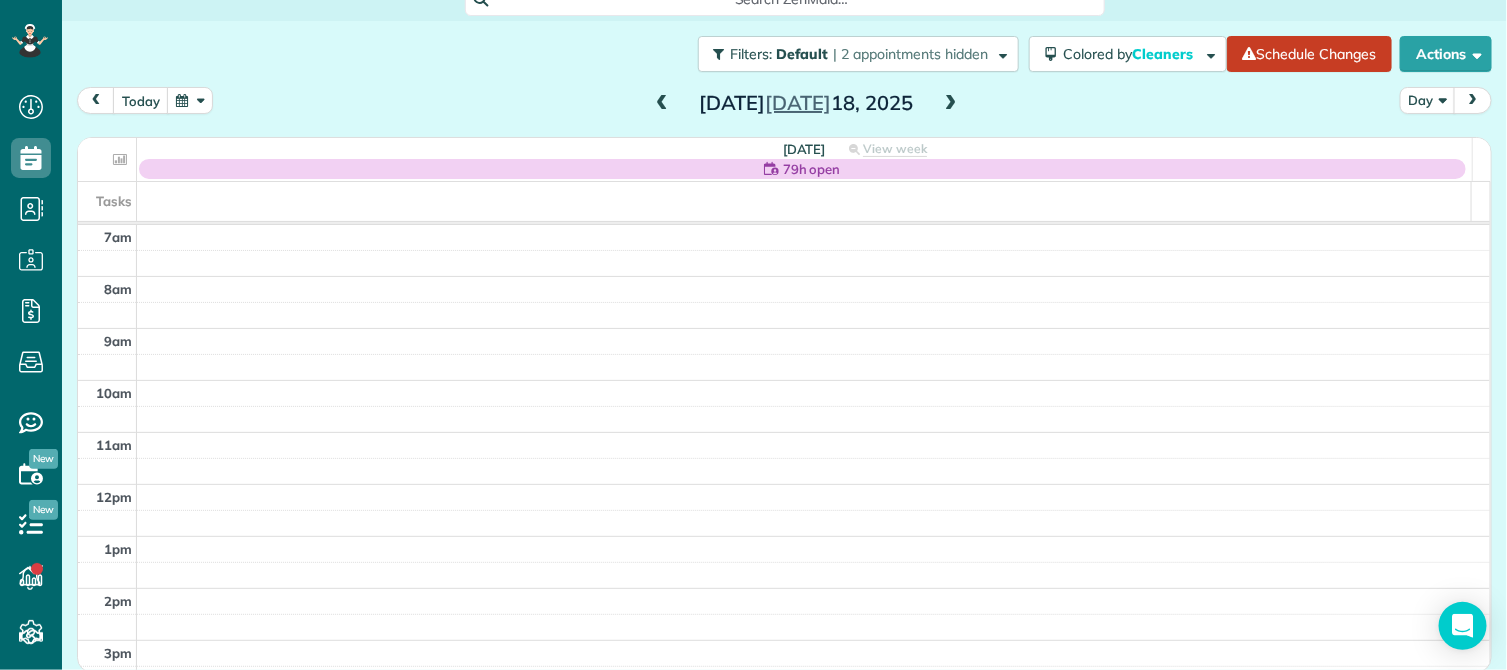 drag, startPoint x: 651, startPoint y: 103, endPoint x: 914, endPoint y: 96, distance: 263.09314 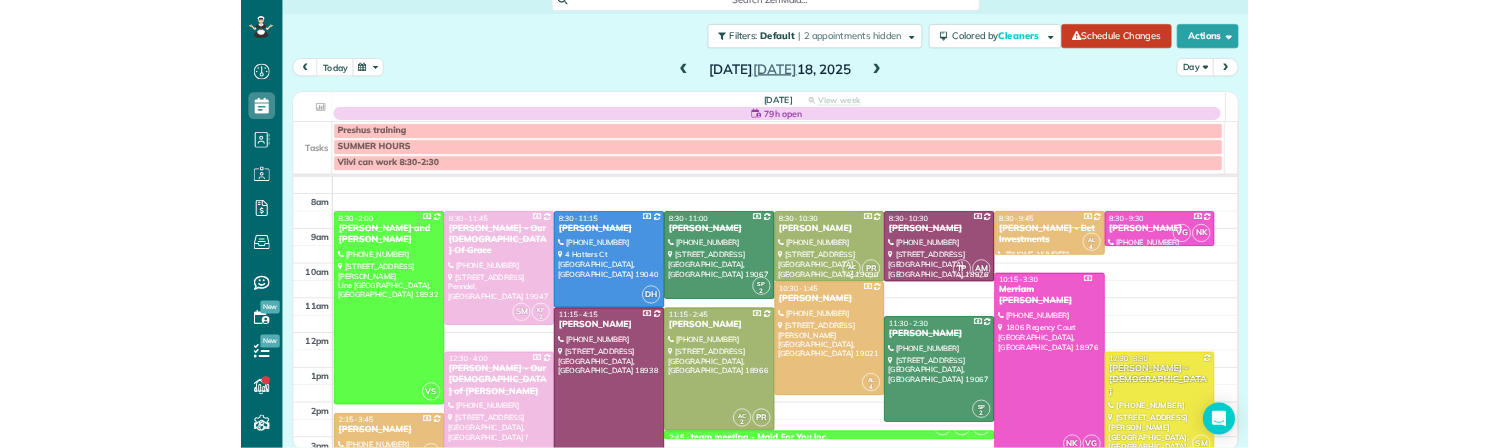scroll, scrollTop: 48, scrollLeft: 0, axis: vertical 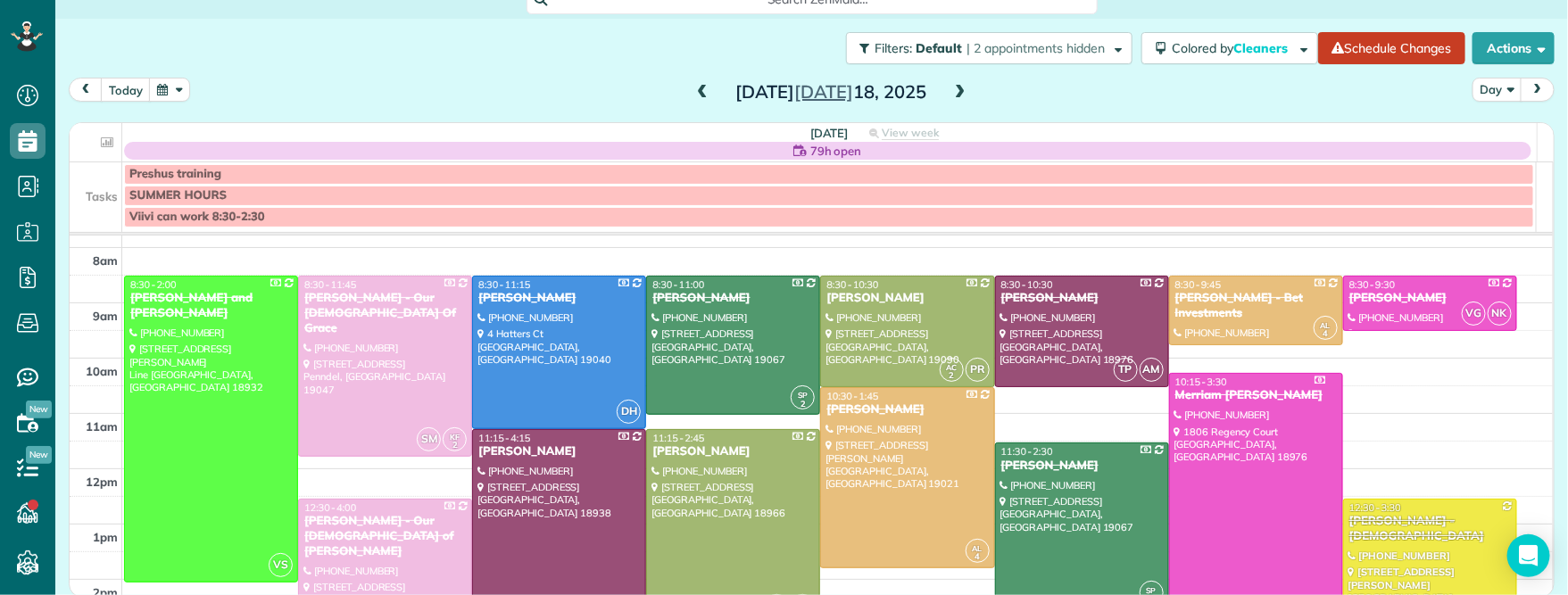 click at bounding box center (960, 93) 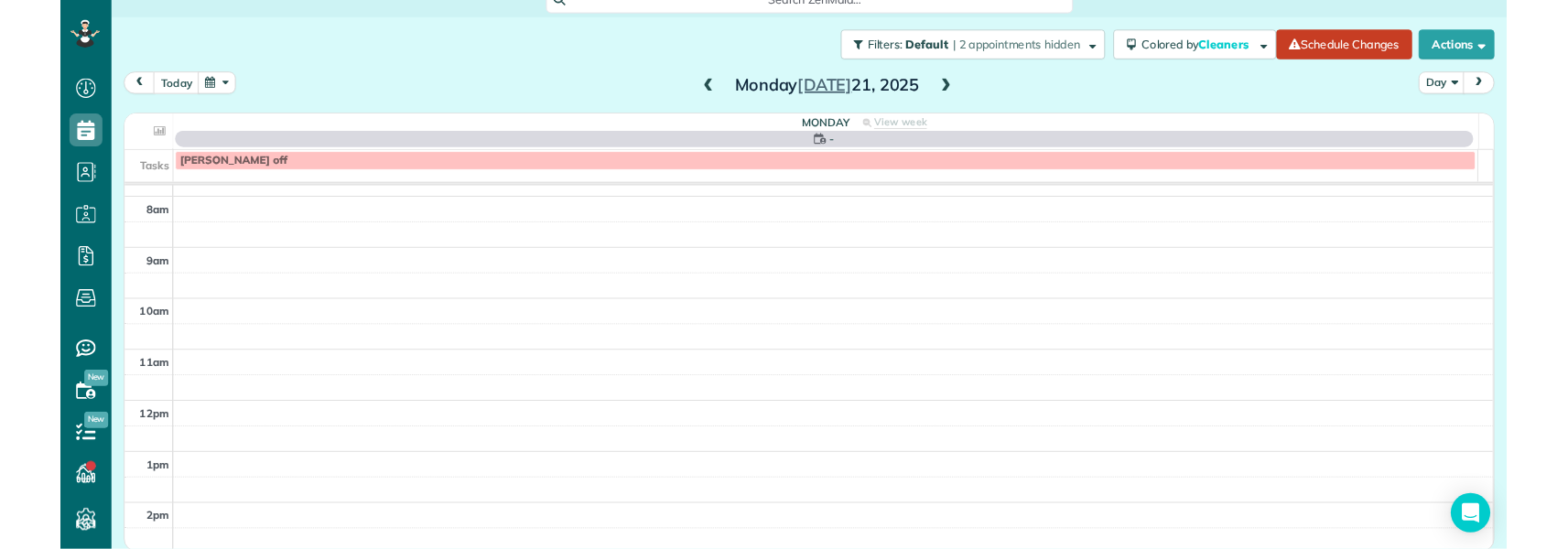 scroll, scrollTop: 0, scrollLeft: 0, axis: both 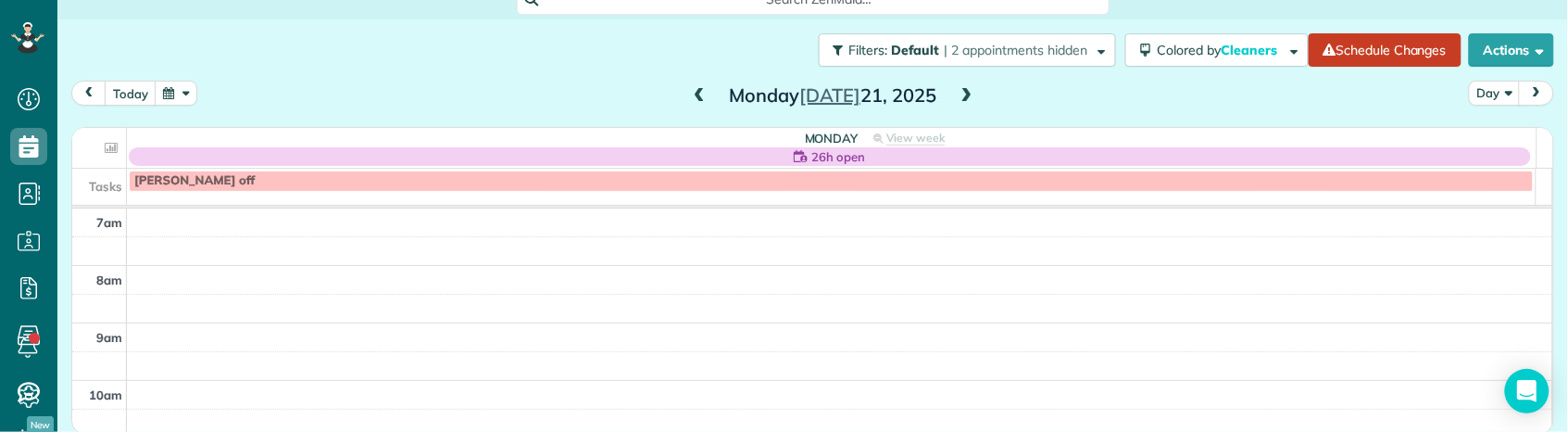click at bounding box center (967, 96) 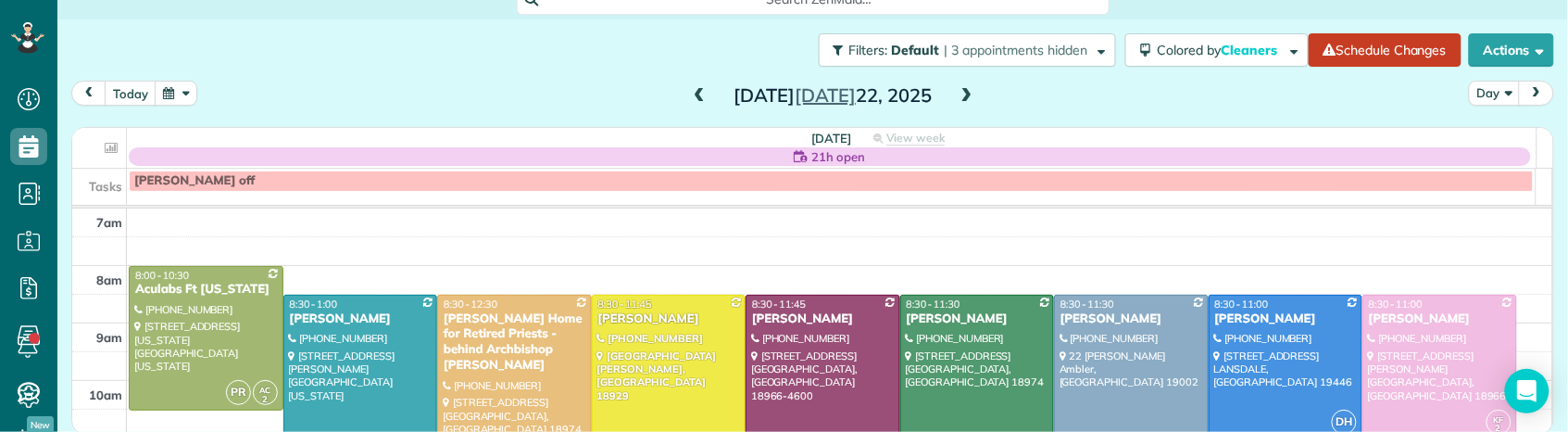 click at bounding box center (699, 96) 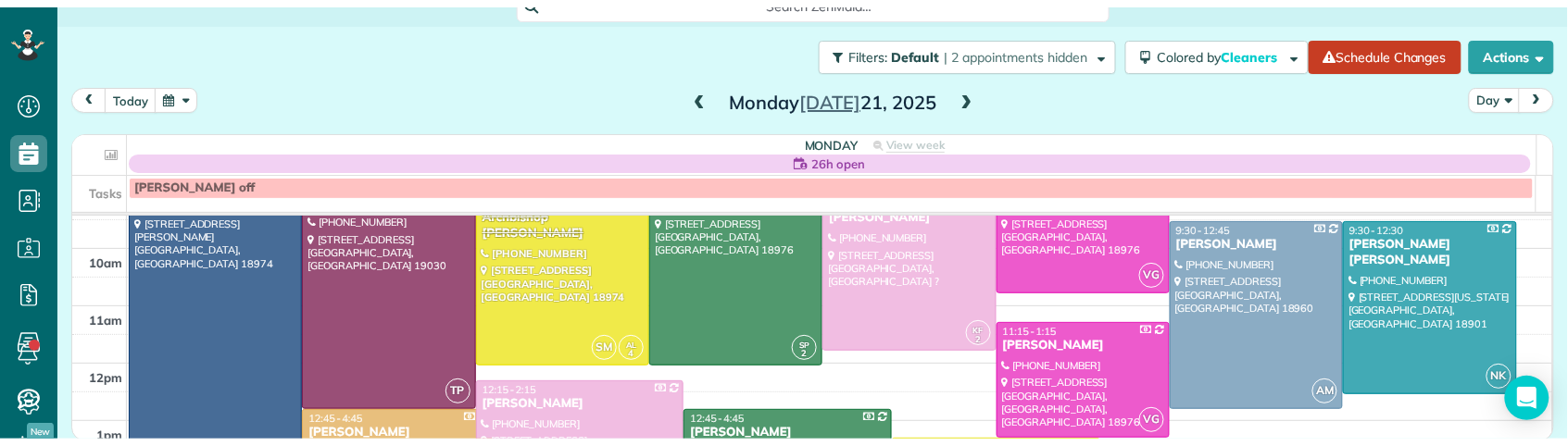 scroll, scrollTop: 143, scrollLeft: 0, axis: vertical 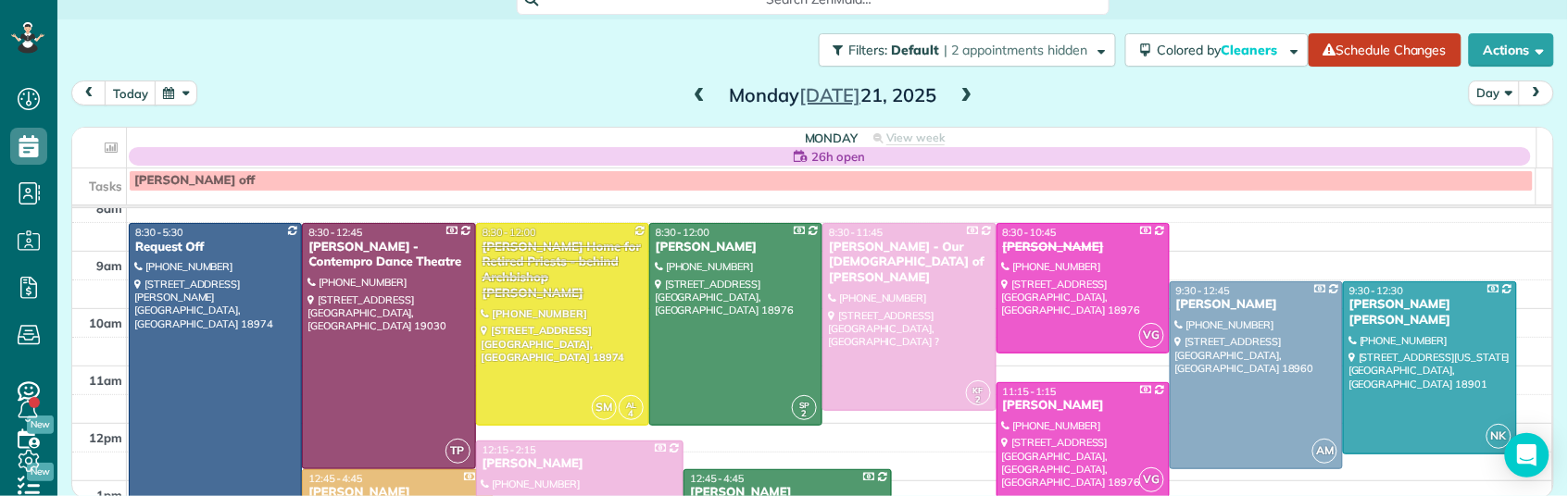 click at bounding box center [967, 96] 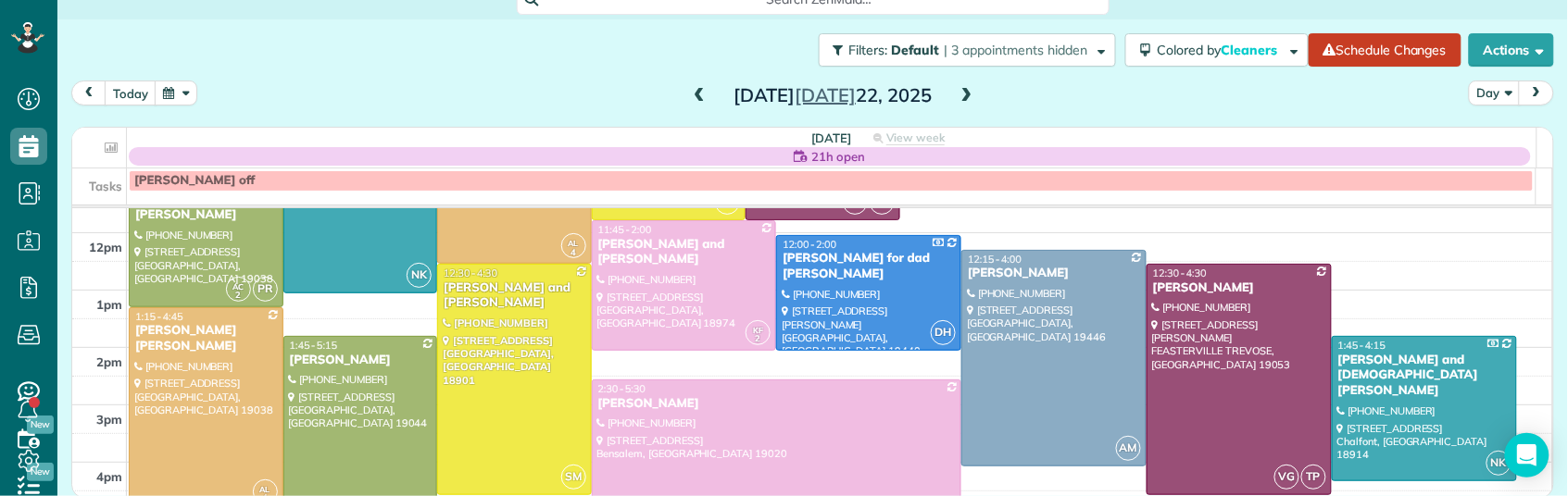 scroll, scrollTop: 241, scrollLeft: 0, axis: vertical 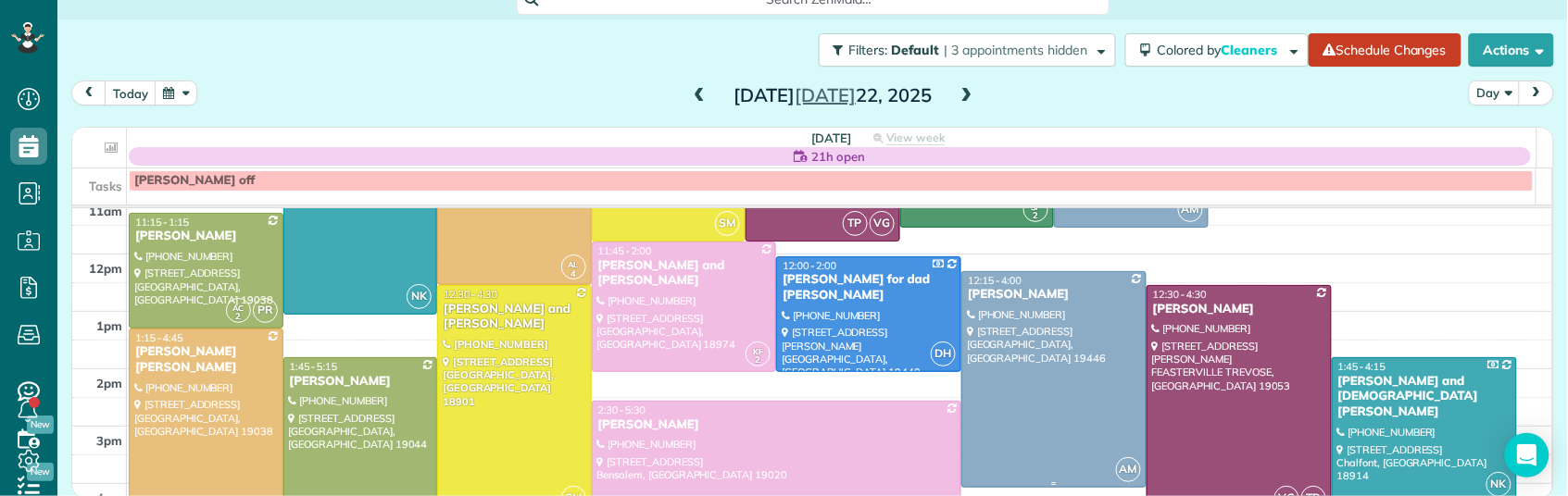 drag, startPoint x: 986, startPoint y: 291, endPoint x: 985, endPoint y: 302, distance: 11.045361 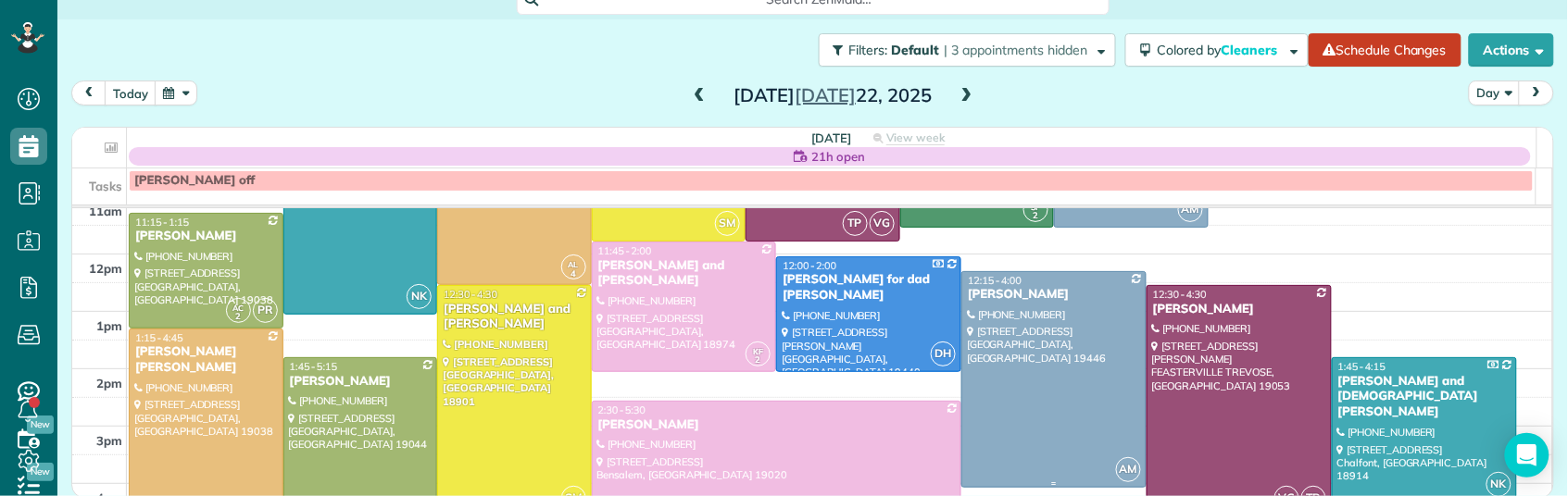 click on "[PERSON_NAME]" at bounding box center (1054, 294) 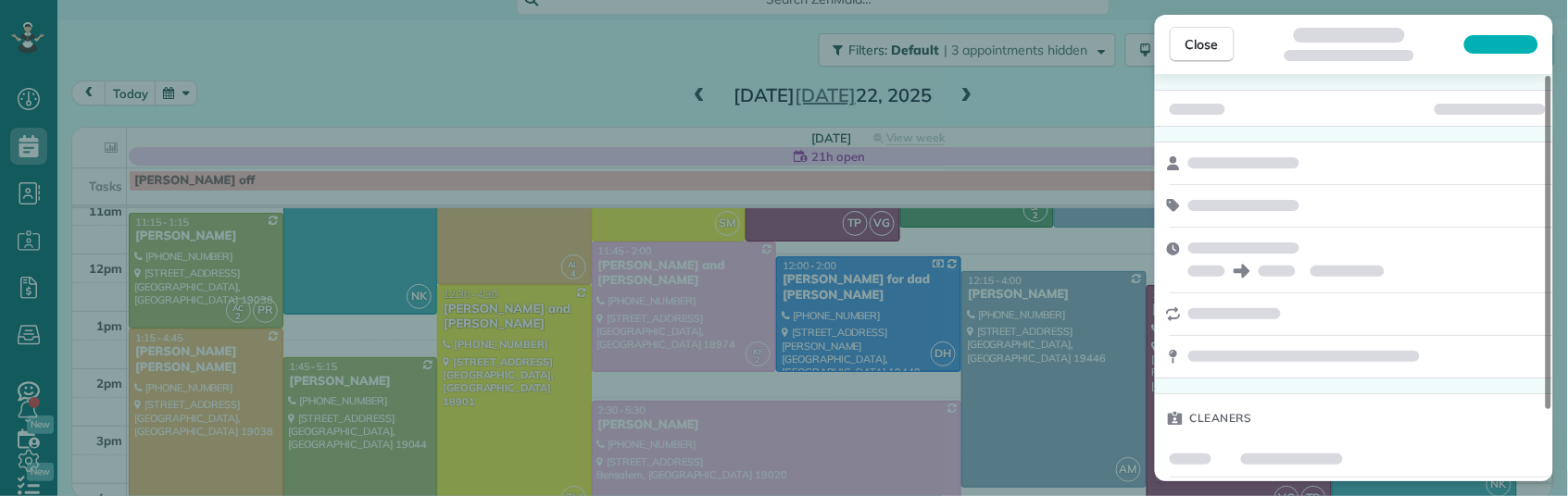 scroll, scrollTop: 86, scrollLeft: 0, axis: vertical 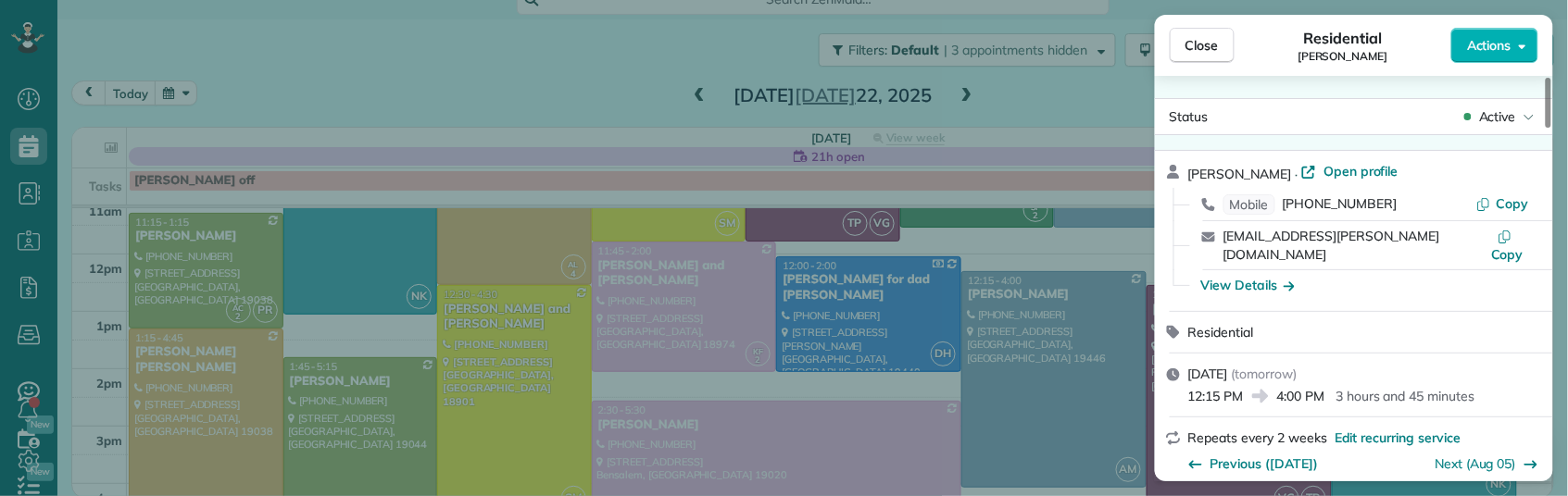 drag, startPoint x: 521, startPoint y: 103, endPoint x: 736, endPoint y: 436, distance: 396.37608 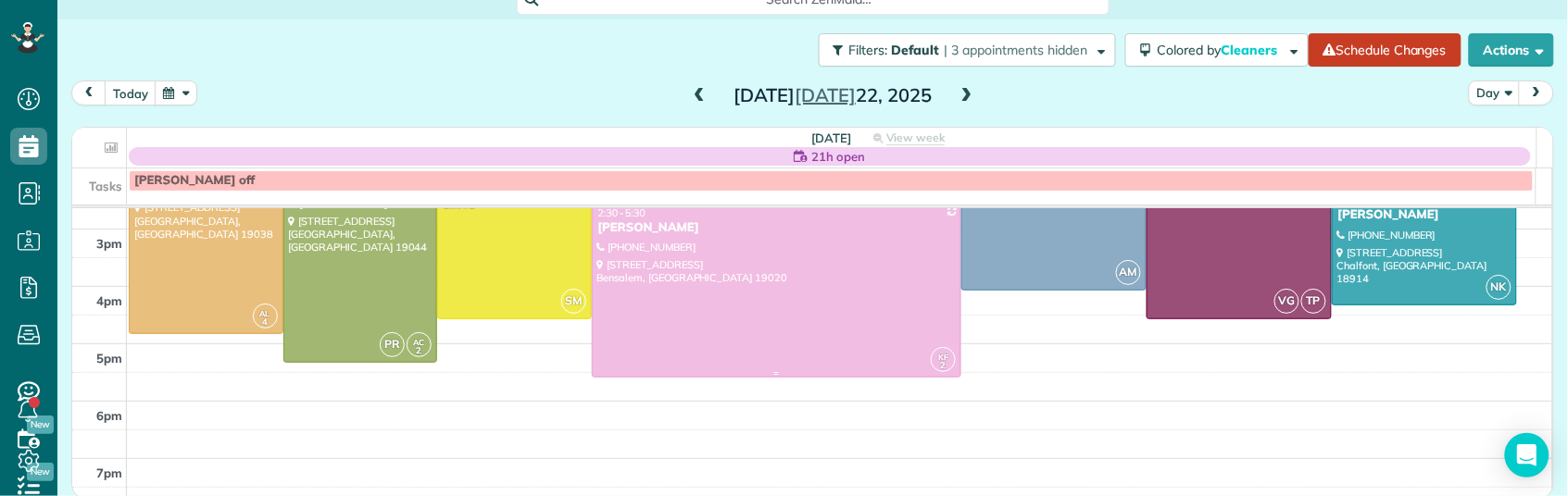 scroll, scrollTop: 293, scrollLeft: 0, axis: vertical 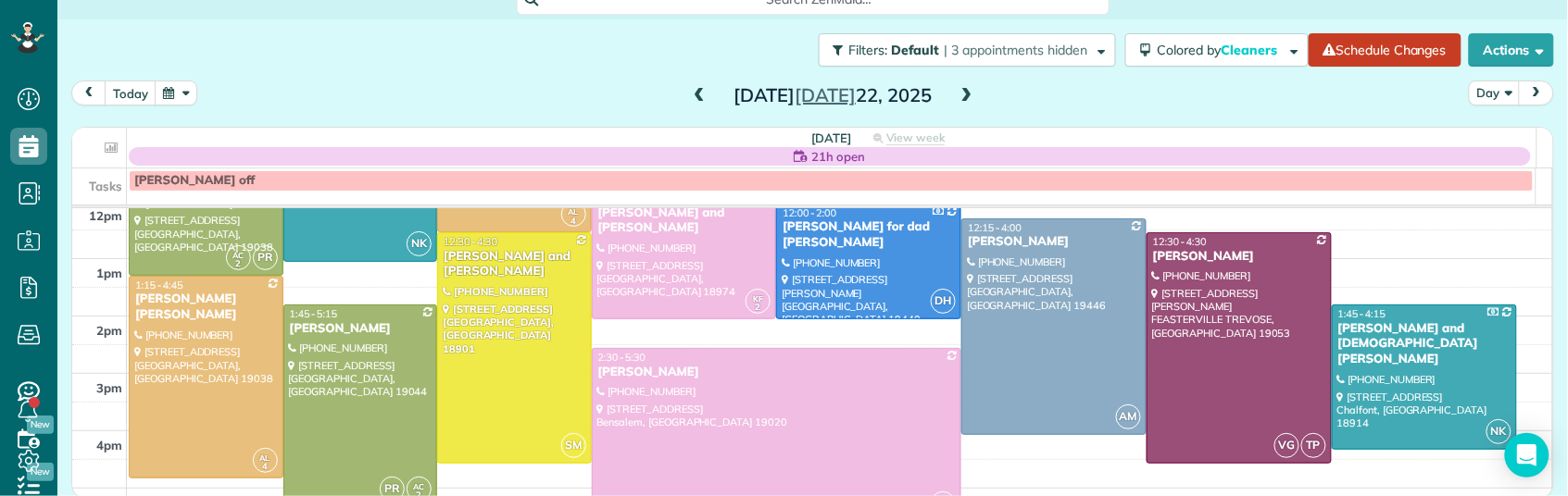 click at bounding box center [699, 96] 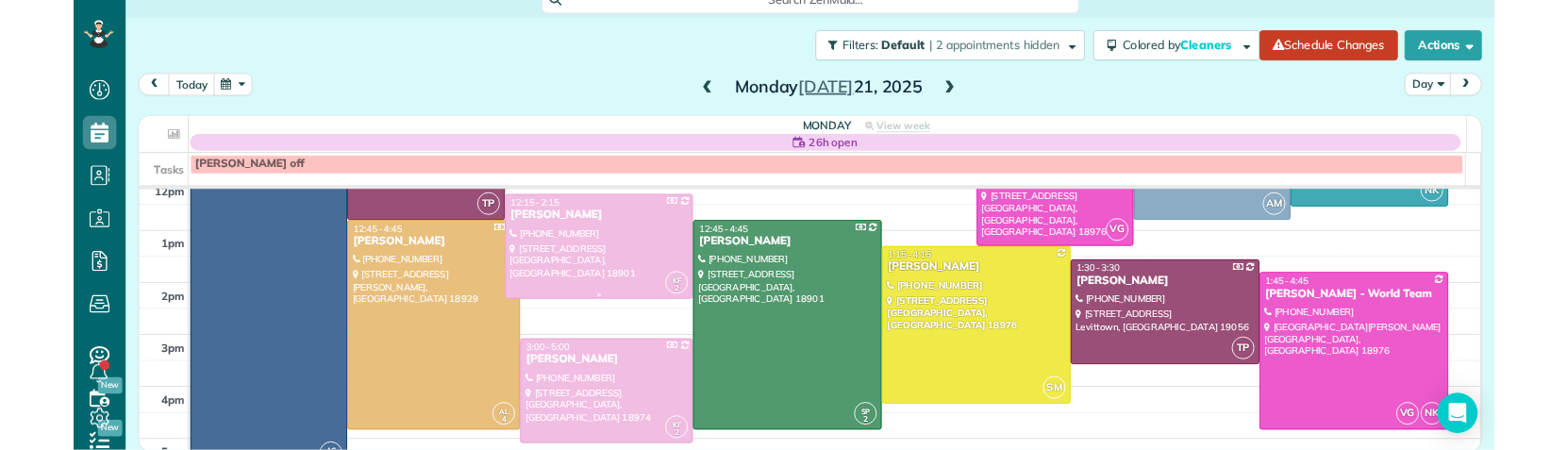 scroll, scrollTop: 314, scrollLeft: 0, axis: vertical 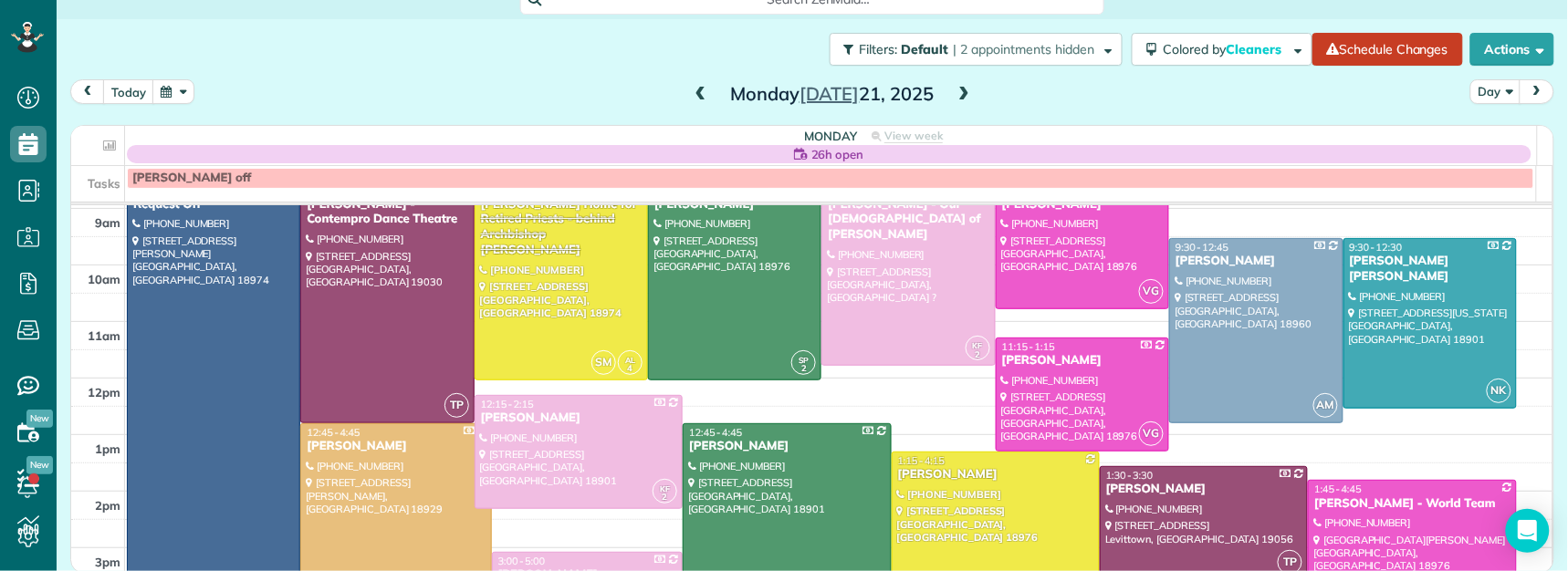 click at bounding box center (964, 95) 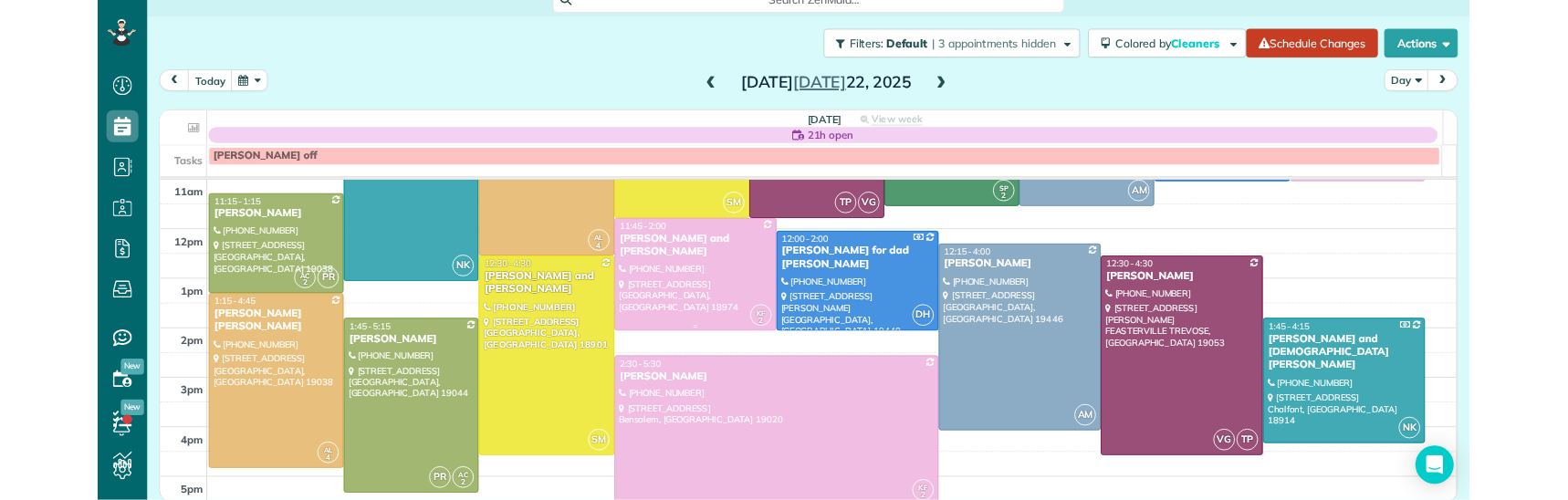 scroll, scrollTop: 208, scrollLeft: 0, axis: vertical 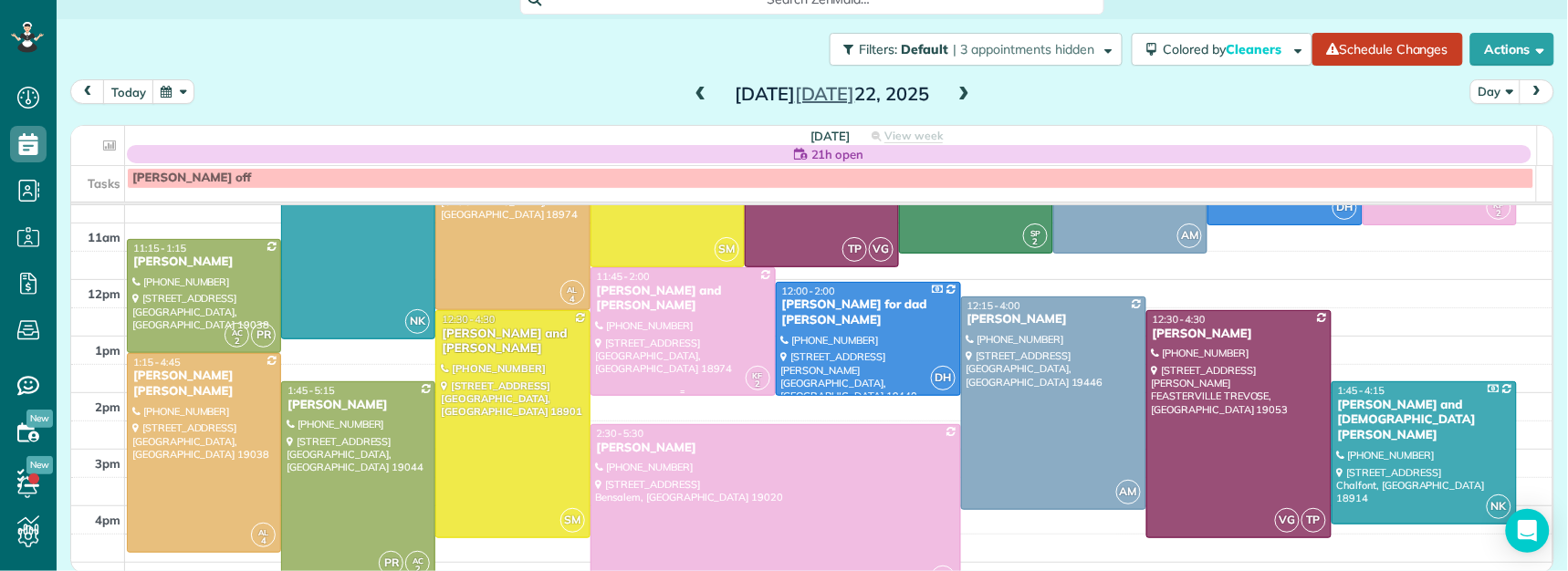 click on "[PERSON_NAME] and [PERSON_NAME]" at bounding box center [683, 299] 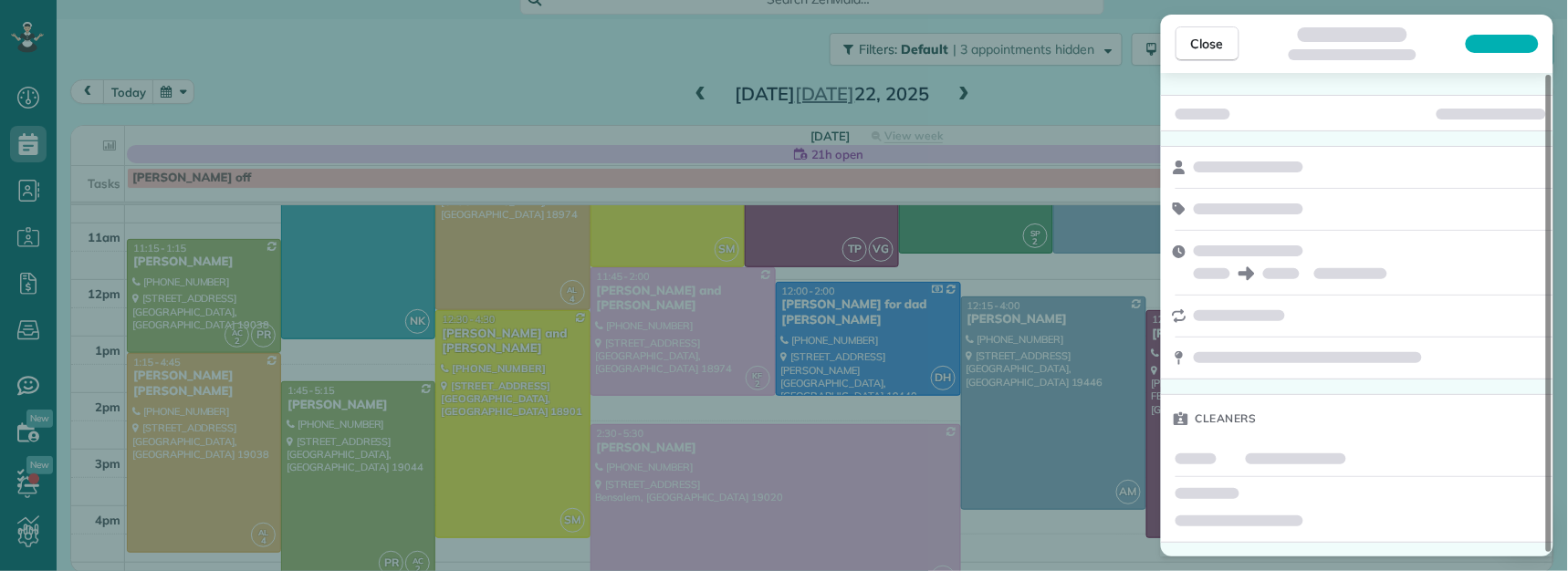 click on "Close   Cleaners" at bounding box center (784, 286) 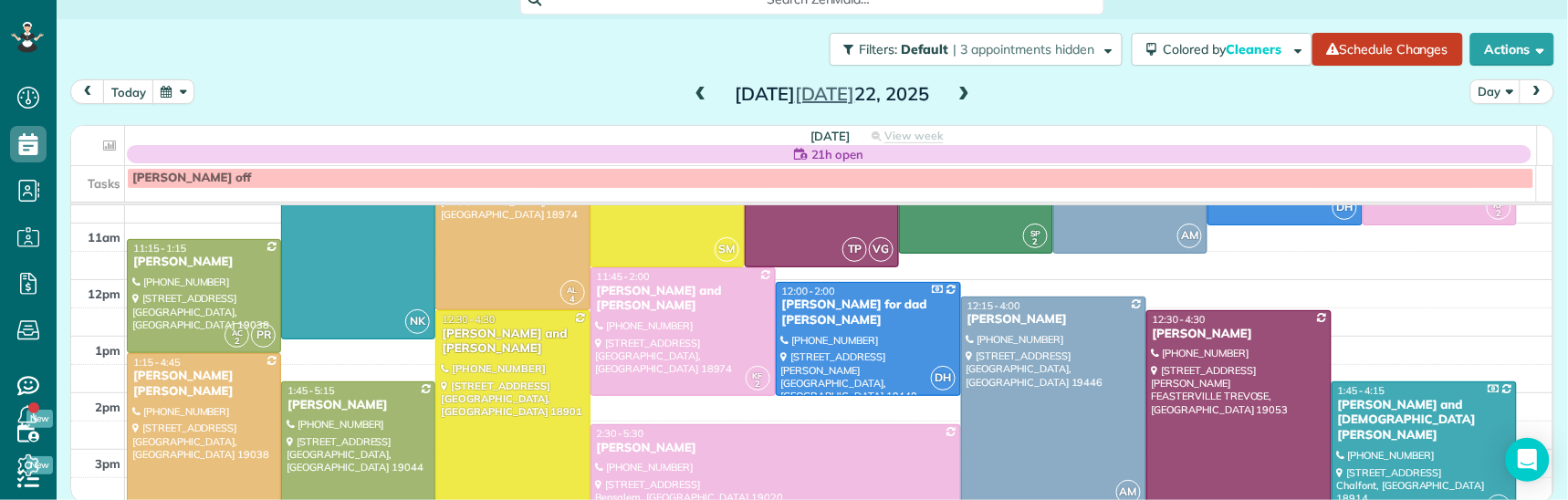 scroll, scrollTop: 500, scrollLeft: 56, axis: both 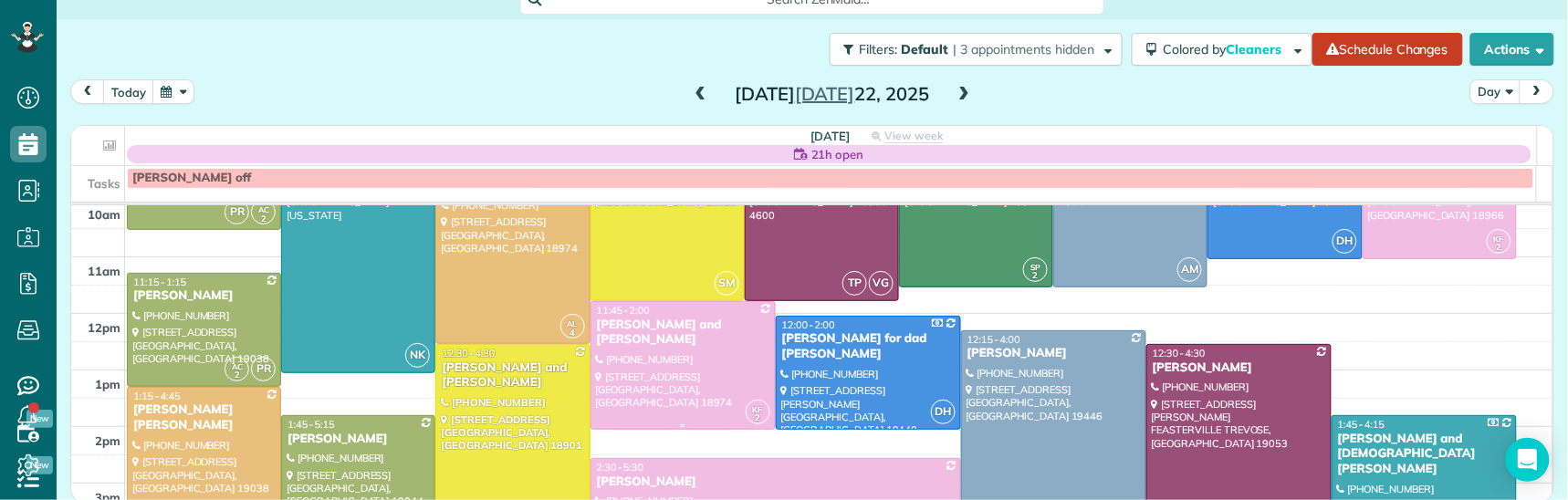 click at bounding box center (683, 365) 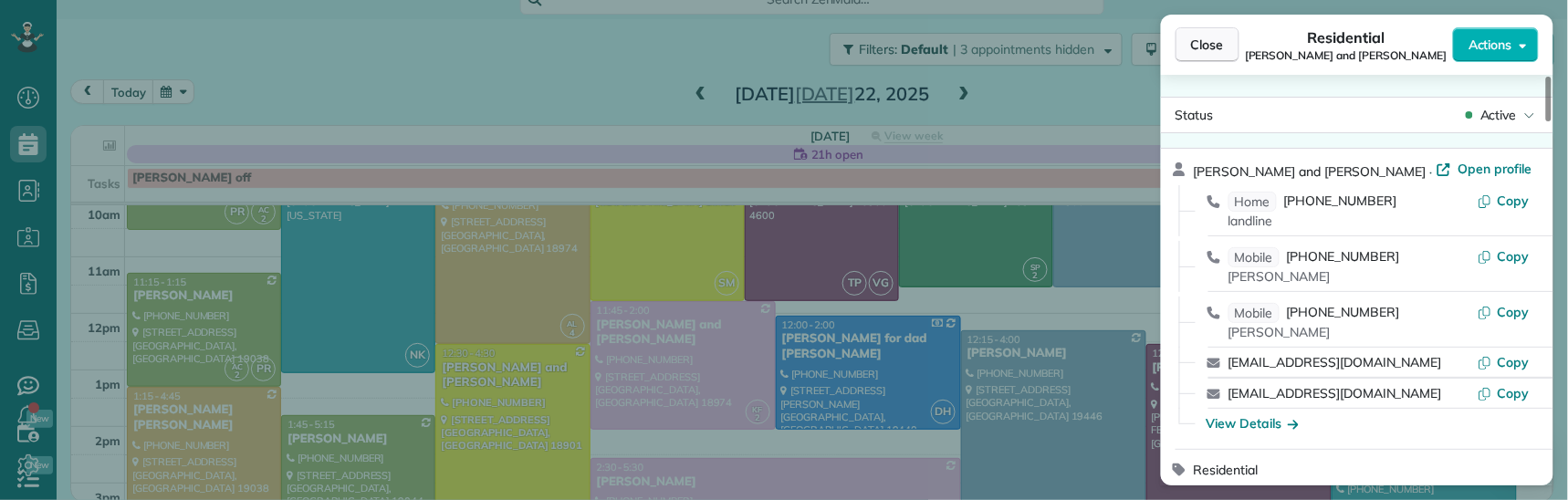 click on "Close" at bounding box center (1207, 45) 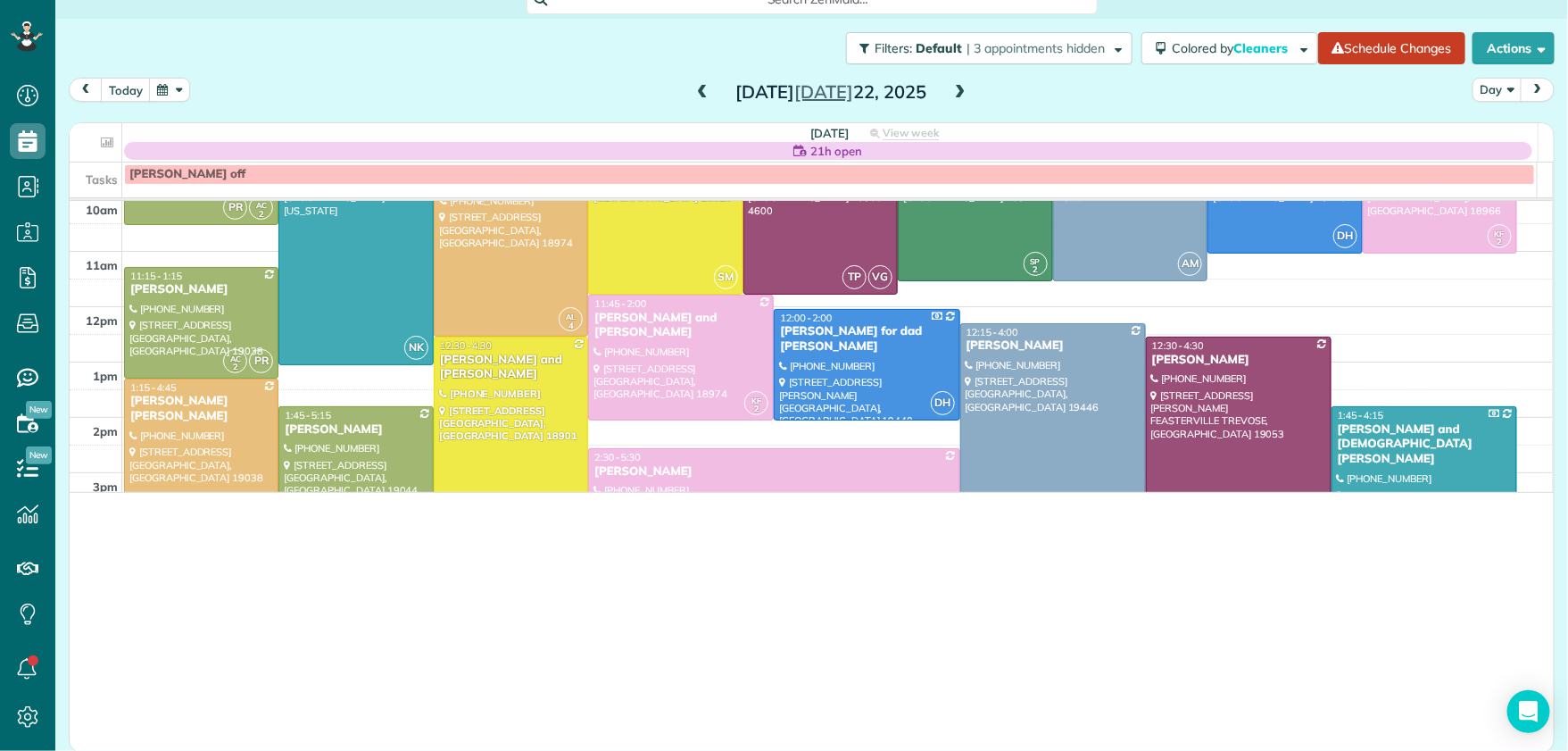 scroll, scrollTop: 751, scrollLeft: 54, axis: both 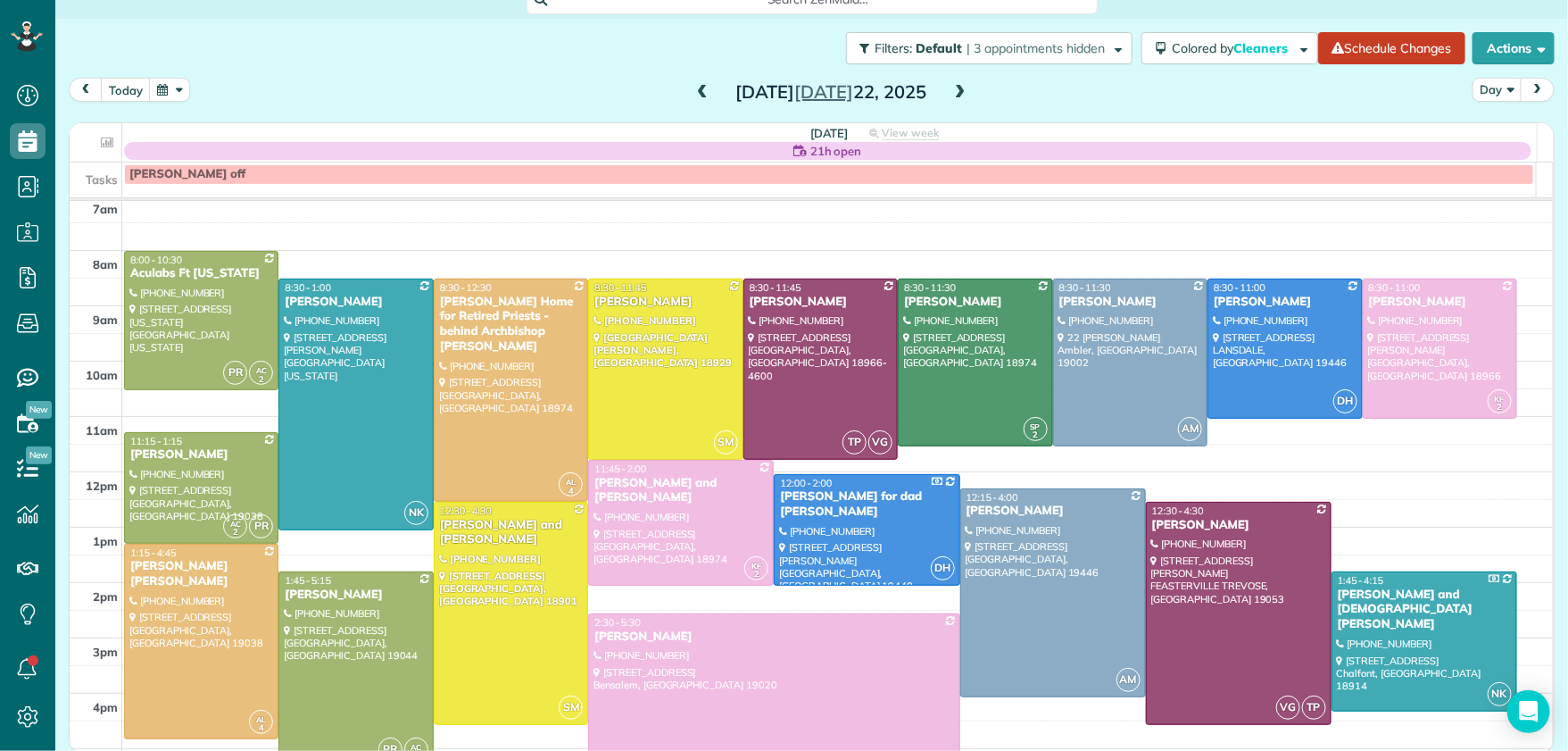 click at bounding box center [960, 93] 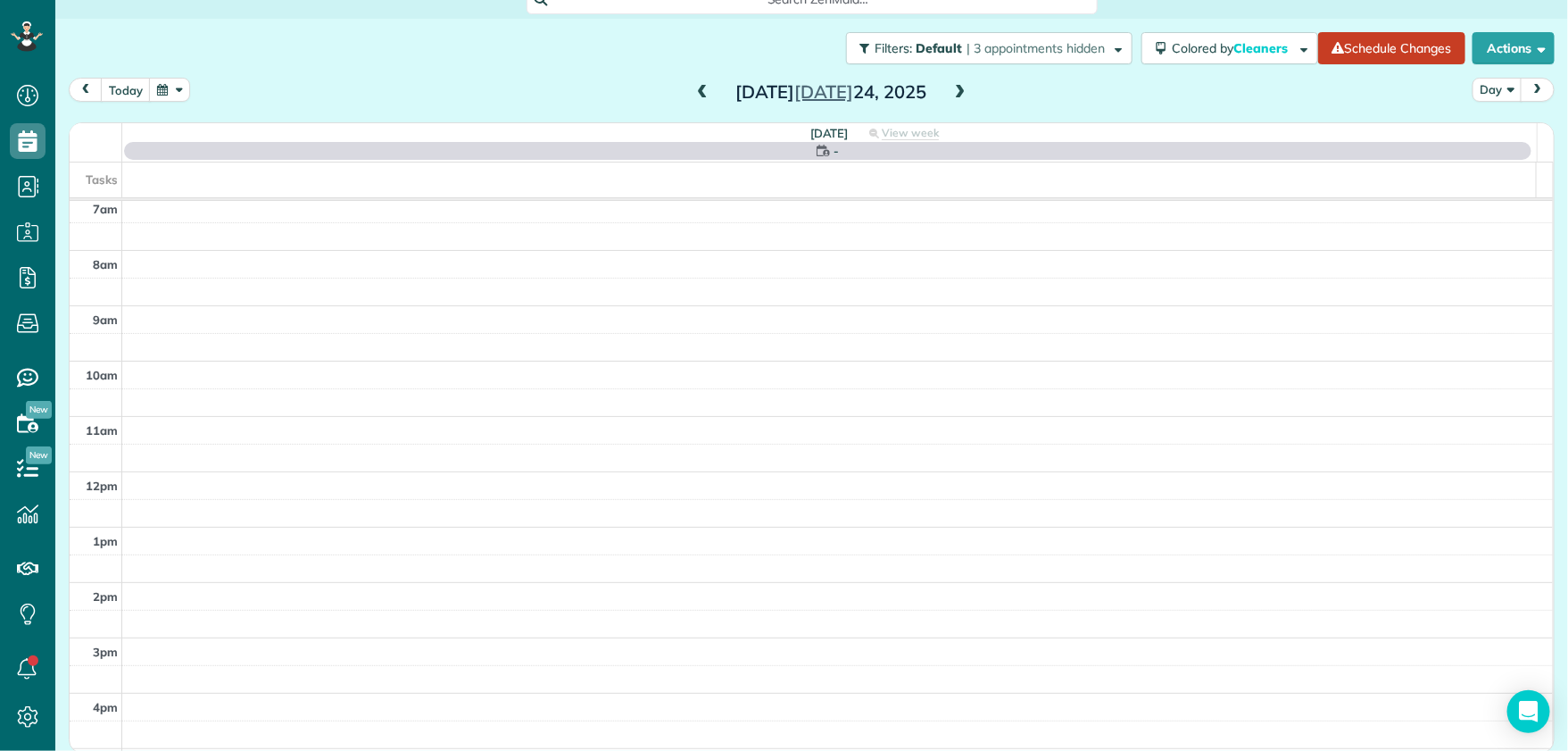 scroll, scrollTop: 0, scrollLeft: 0, axis: both 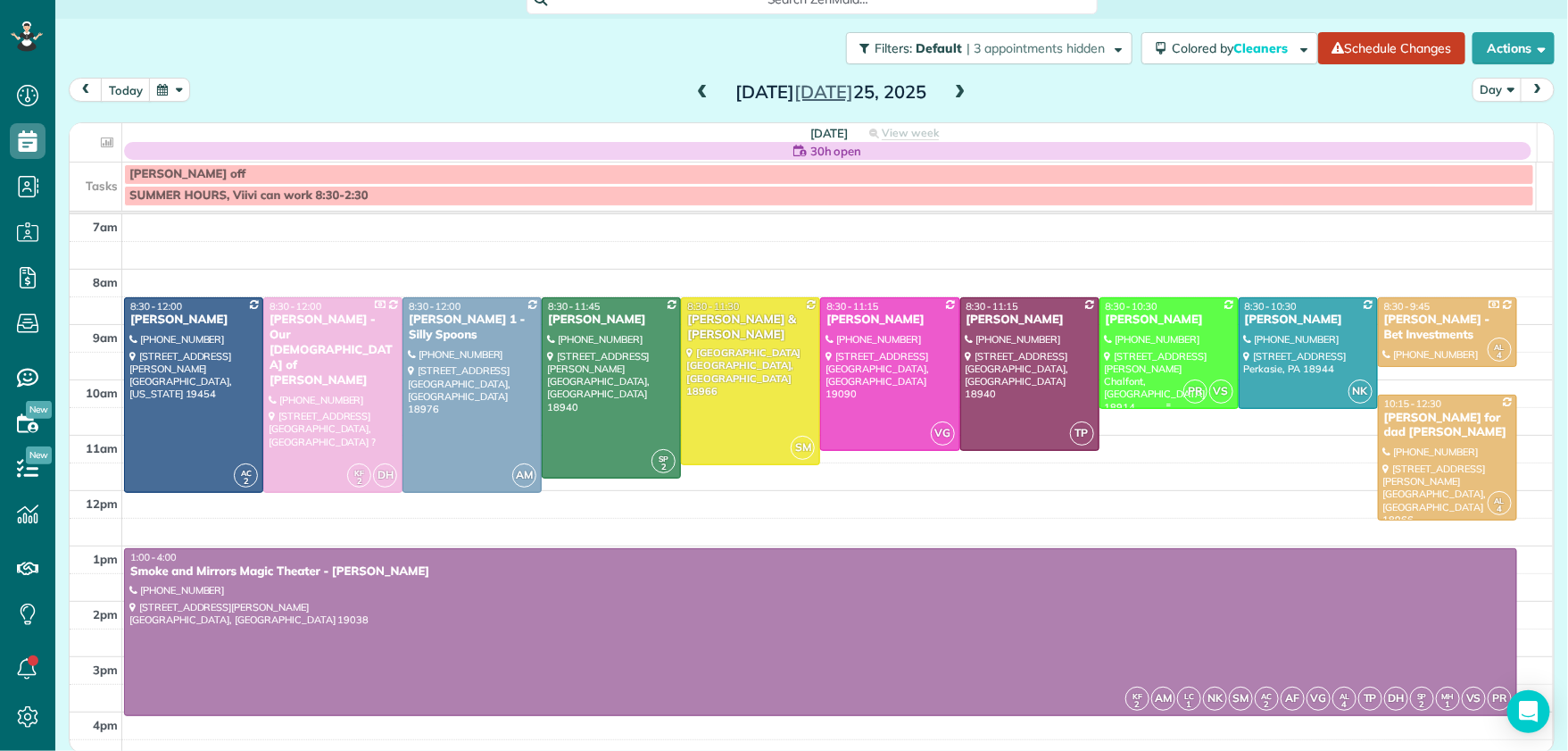 click on "[PERSON_NAME]" at bounding box center (1169, 320) 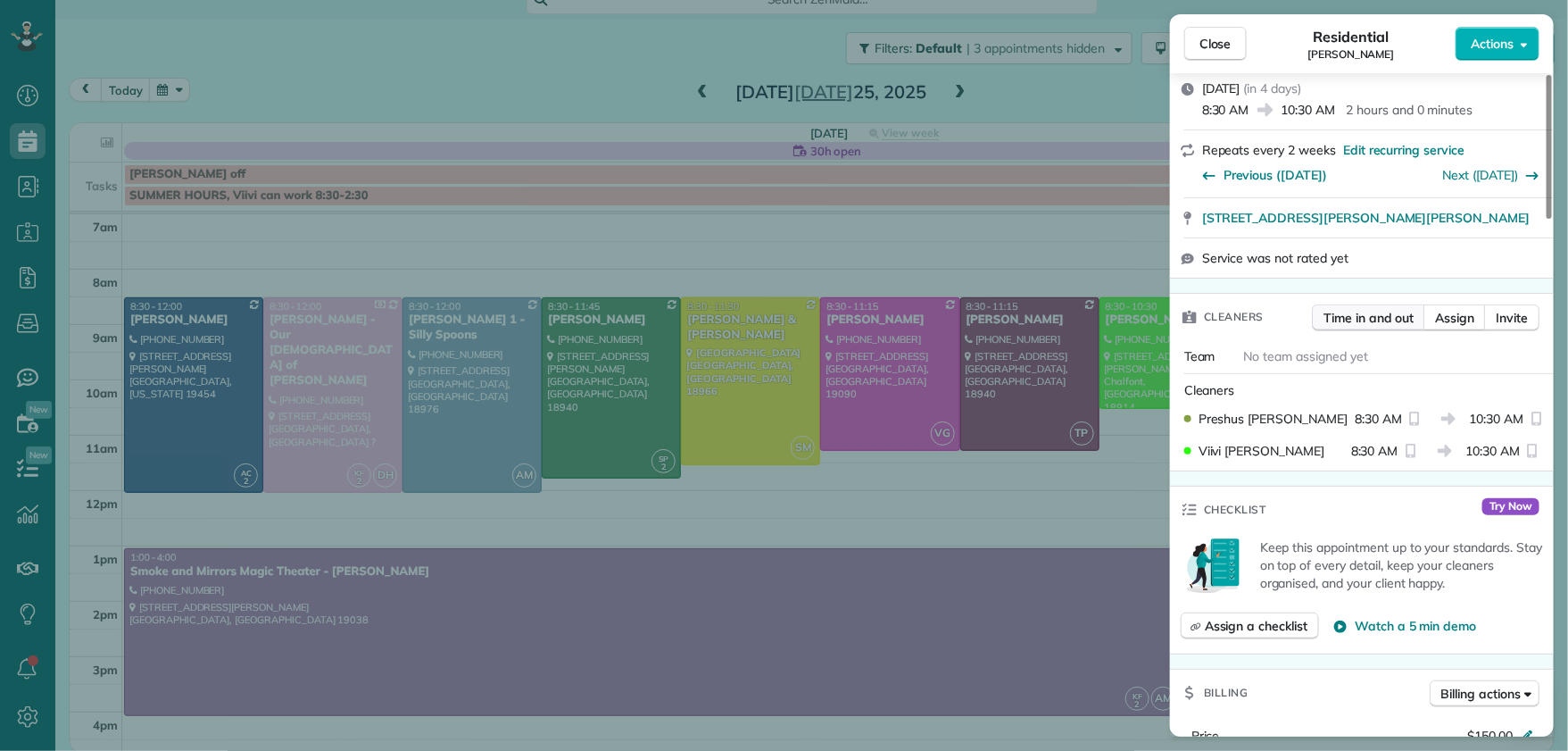 scroll, scrollTop: 0, scrollLeft: 0, axis: both 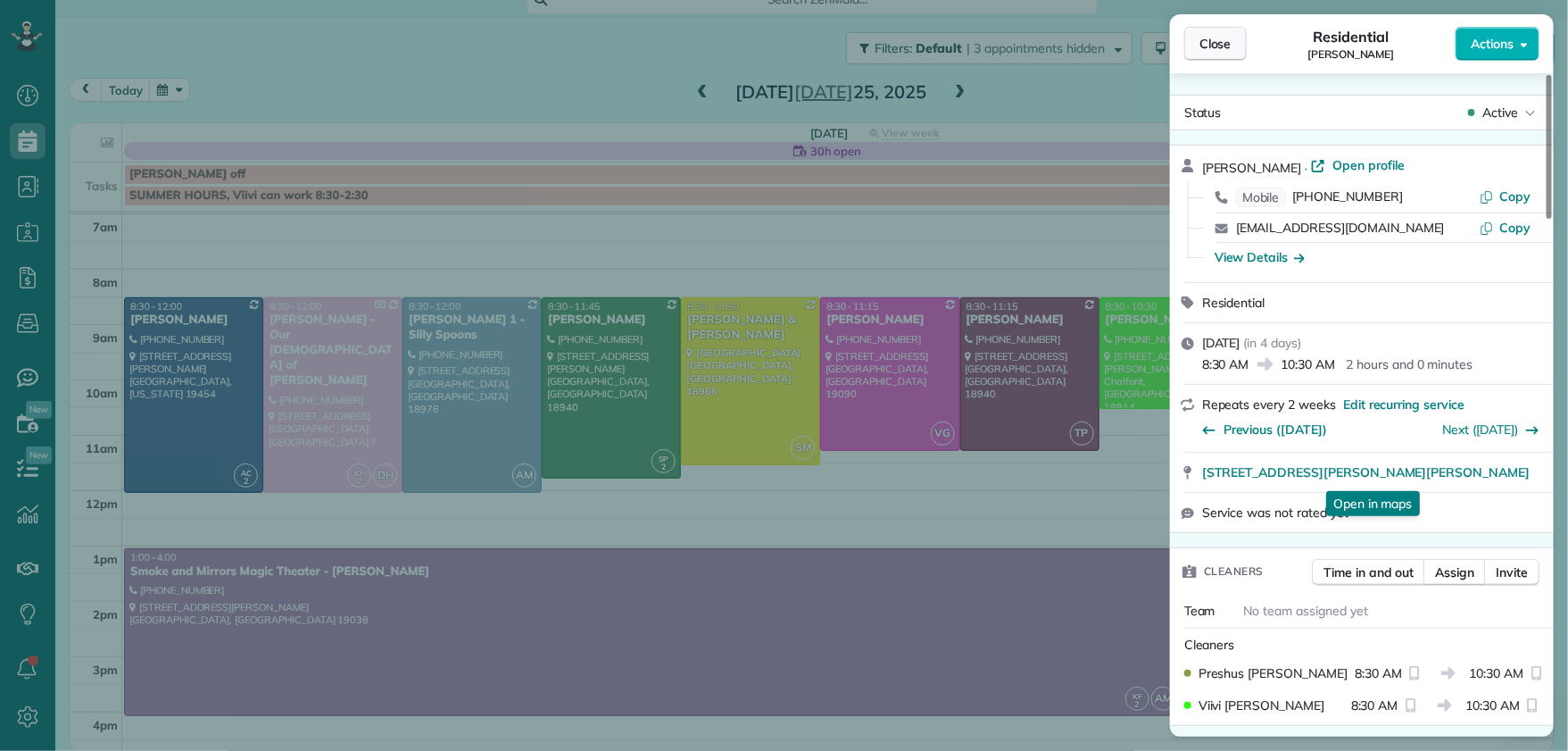 click on "Close" at bounding box center (1215, 44) 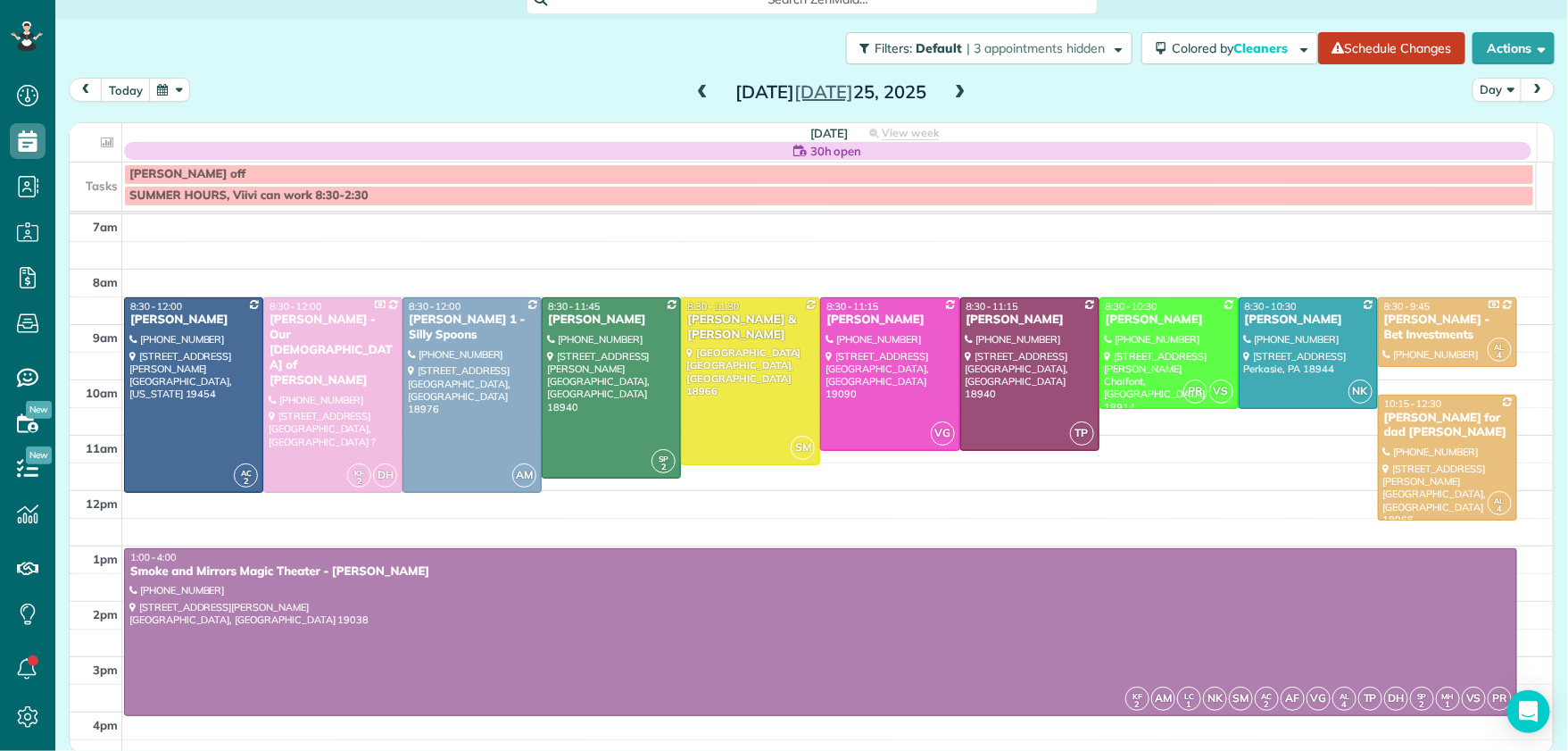 click at bounding box center [960, 93] 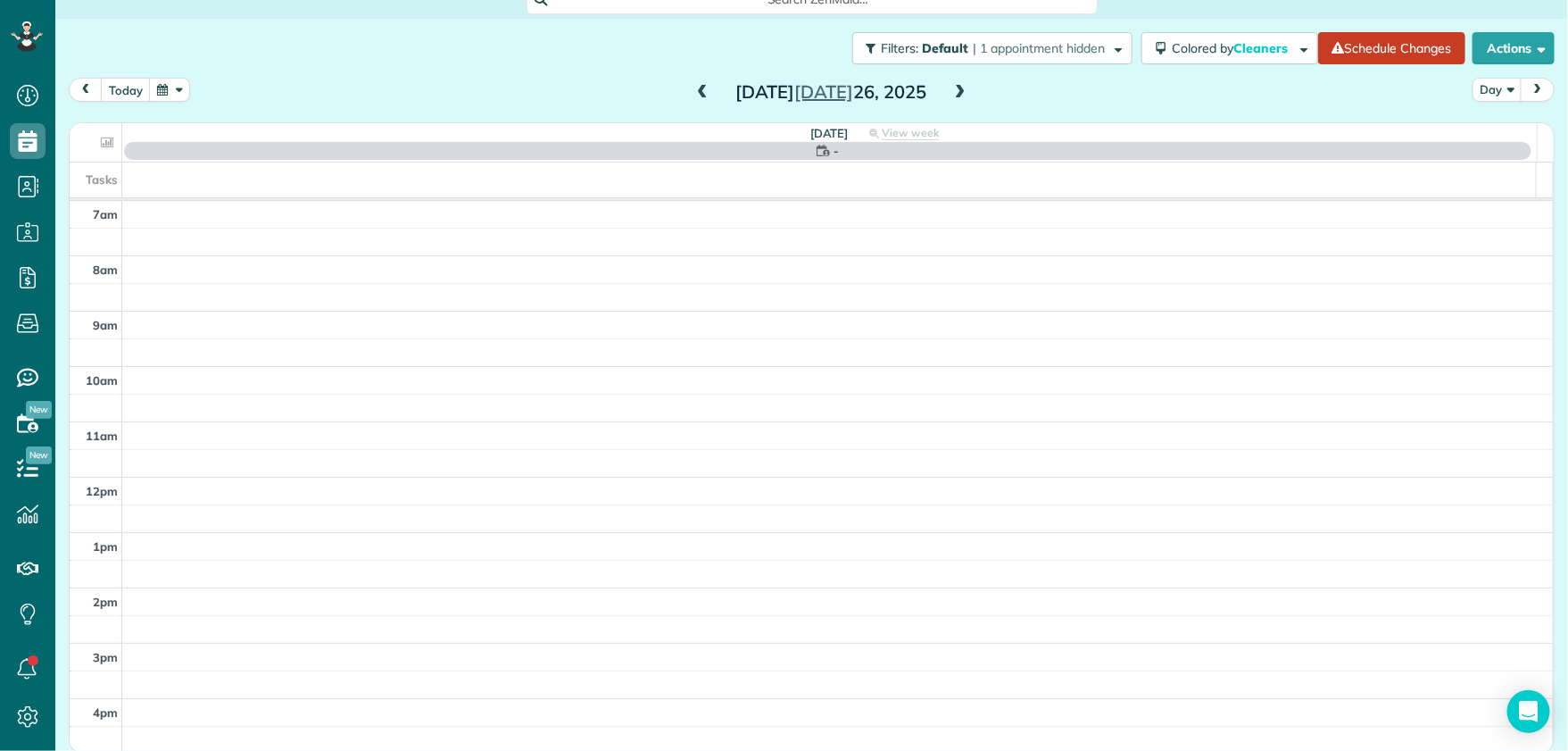 click at bounding box center (960, 93) 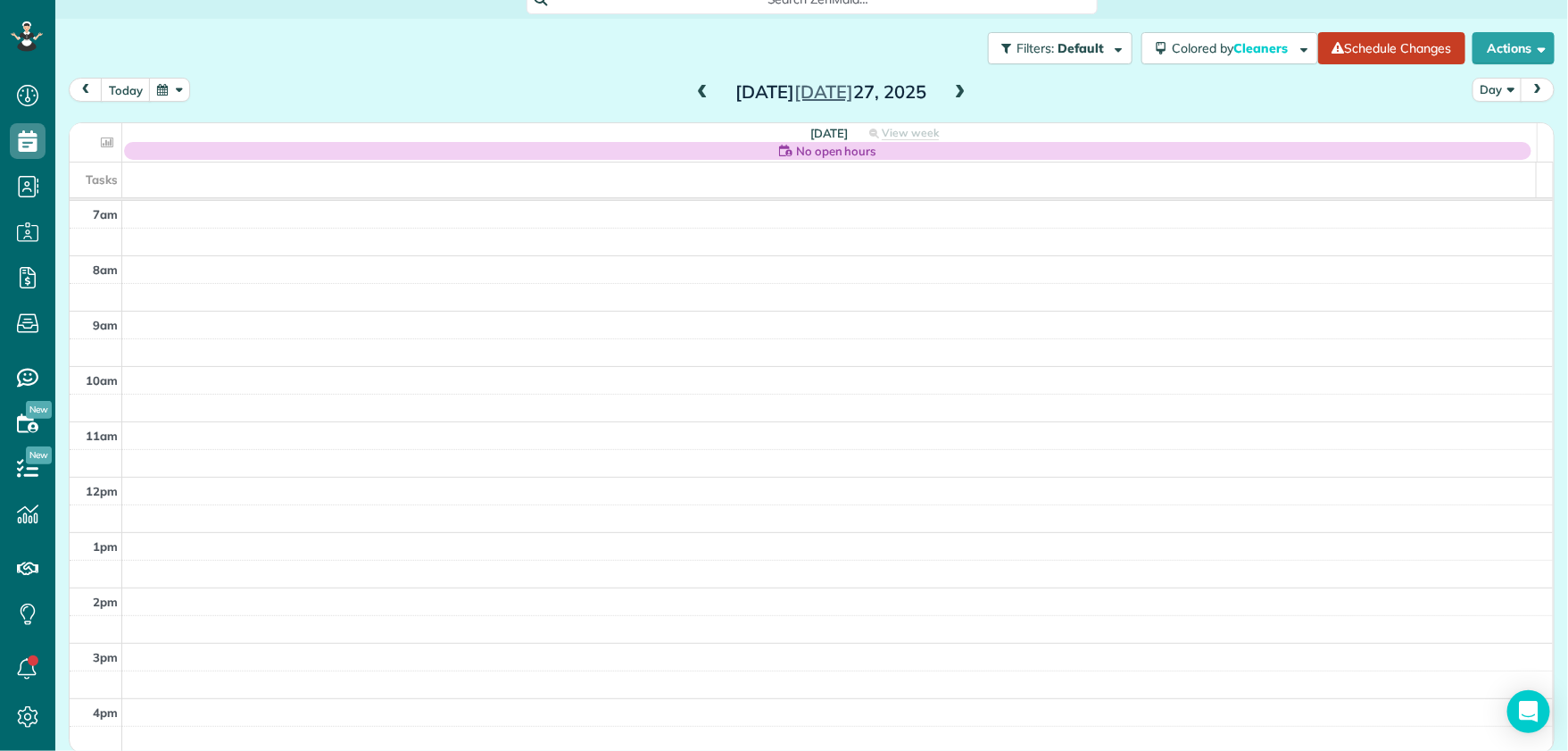 drag, startPoint x: 954, startPoint y: 89, endPoint x: 946, endPoint y: 104, distance: 17 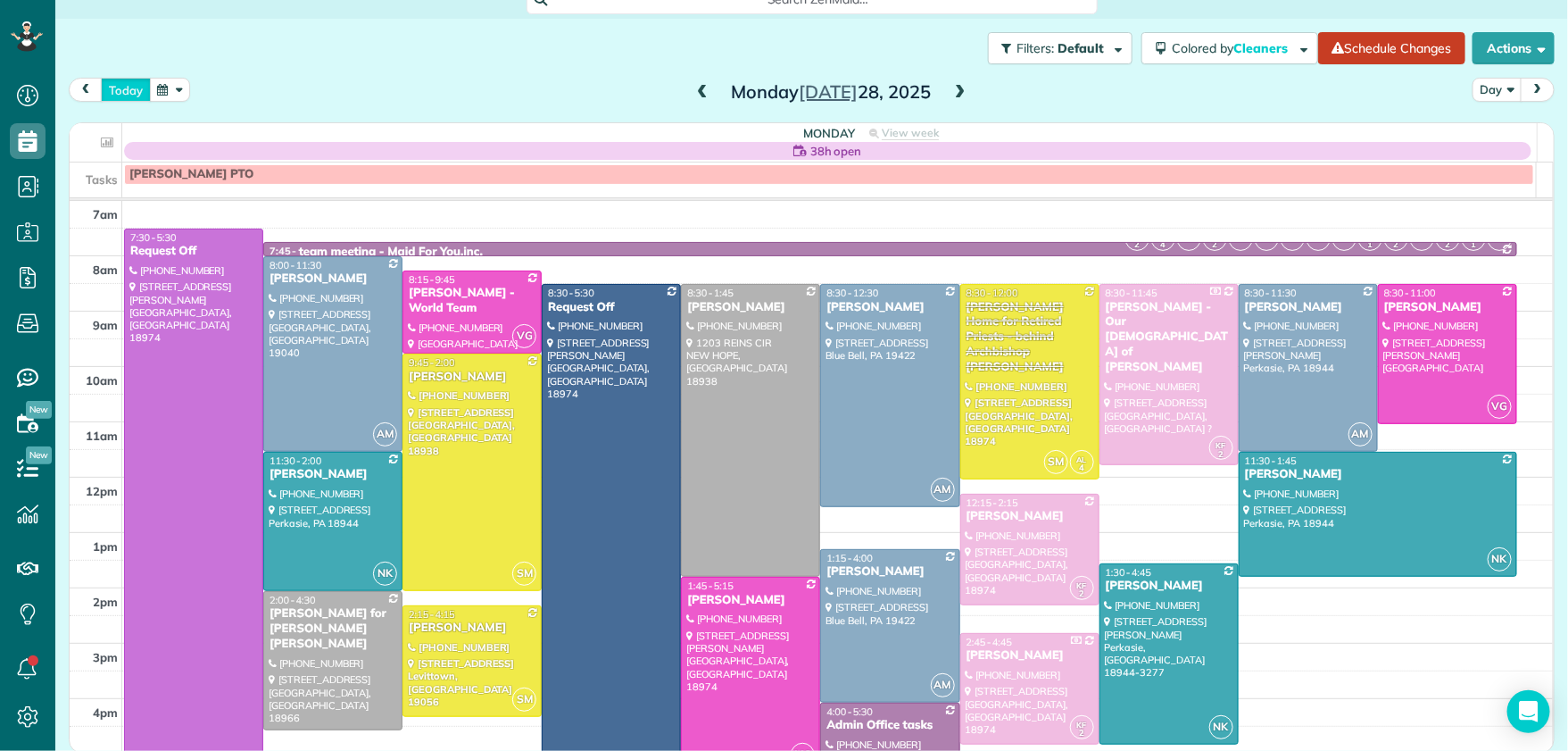 click on "today" at bounding box center [126, 89] 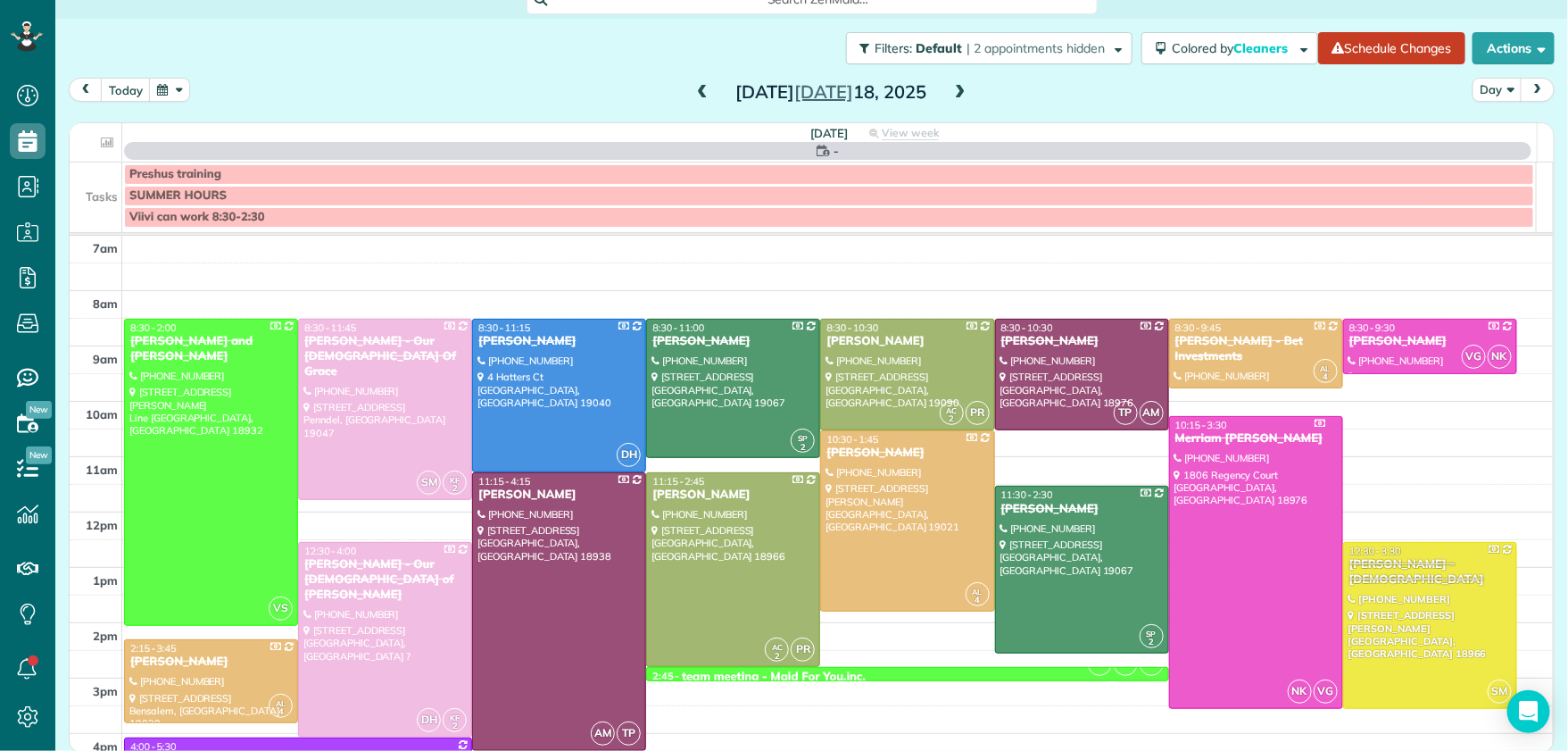 click at bounding box center (960, 93) 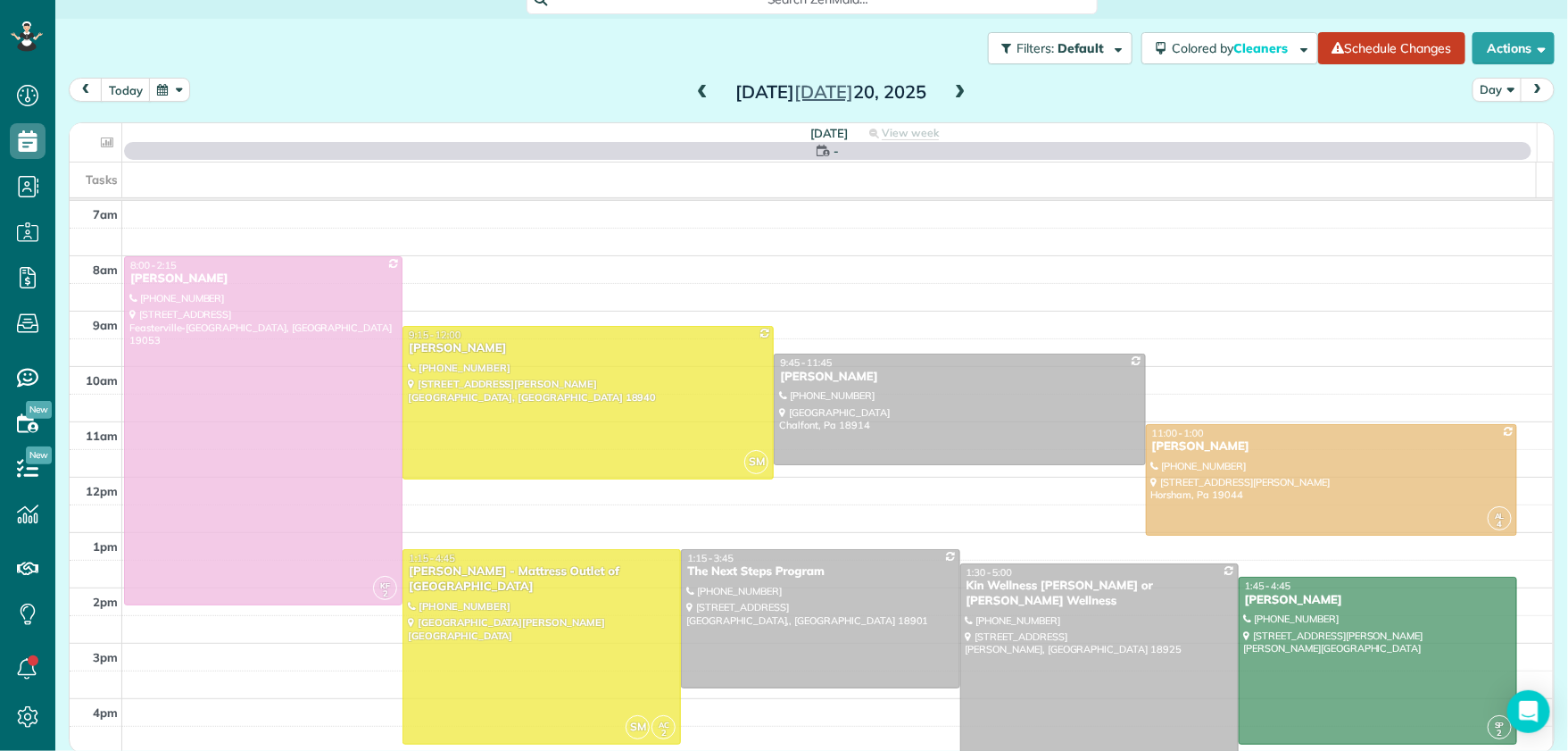click at bounding box center [960, 93] 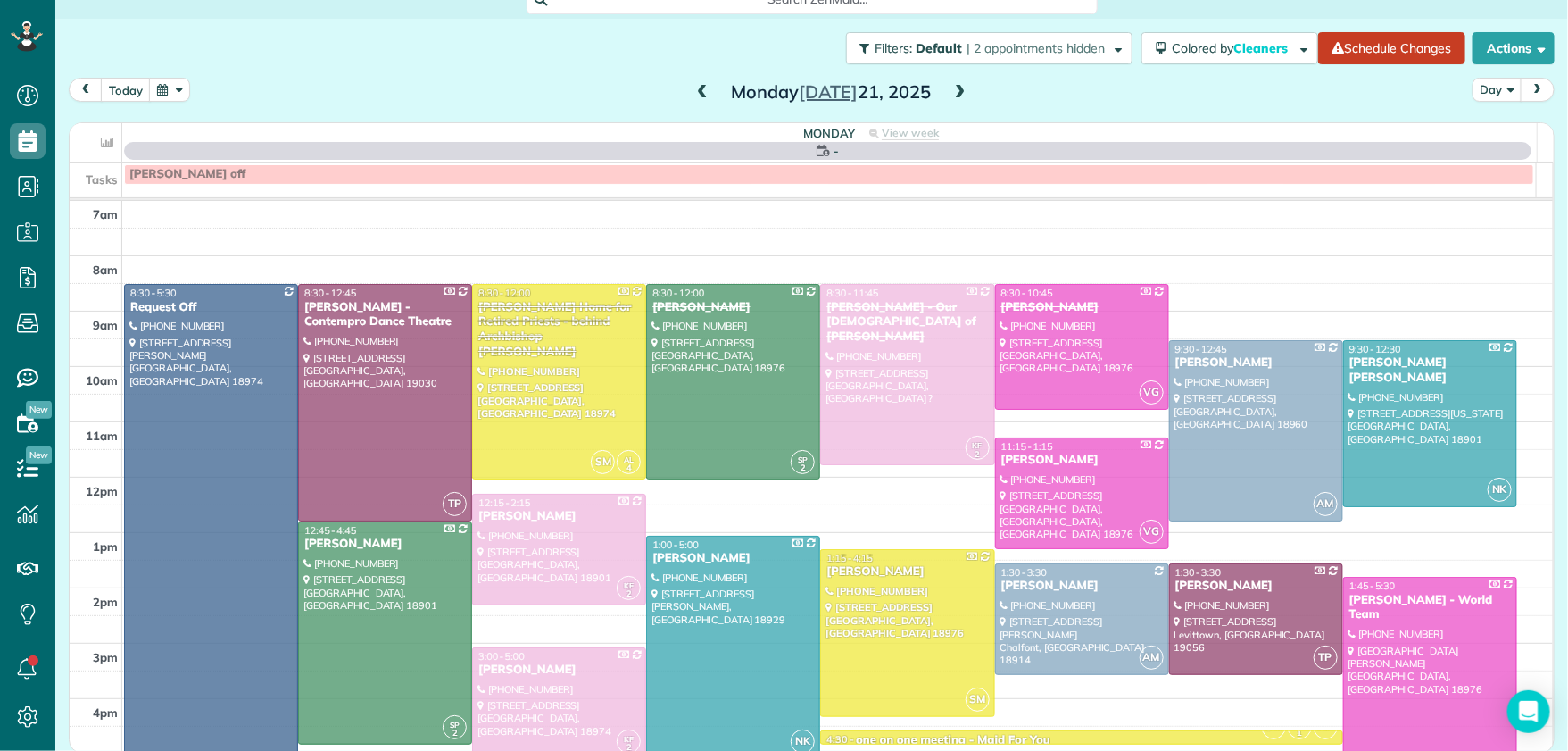 click at bounding box center (960, 93) 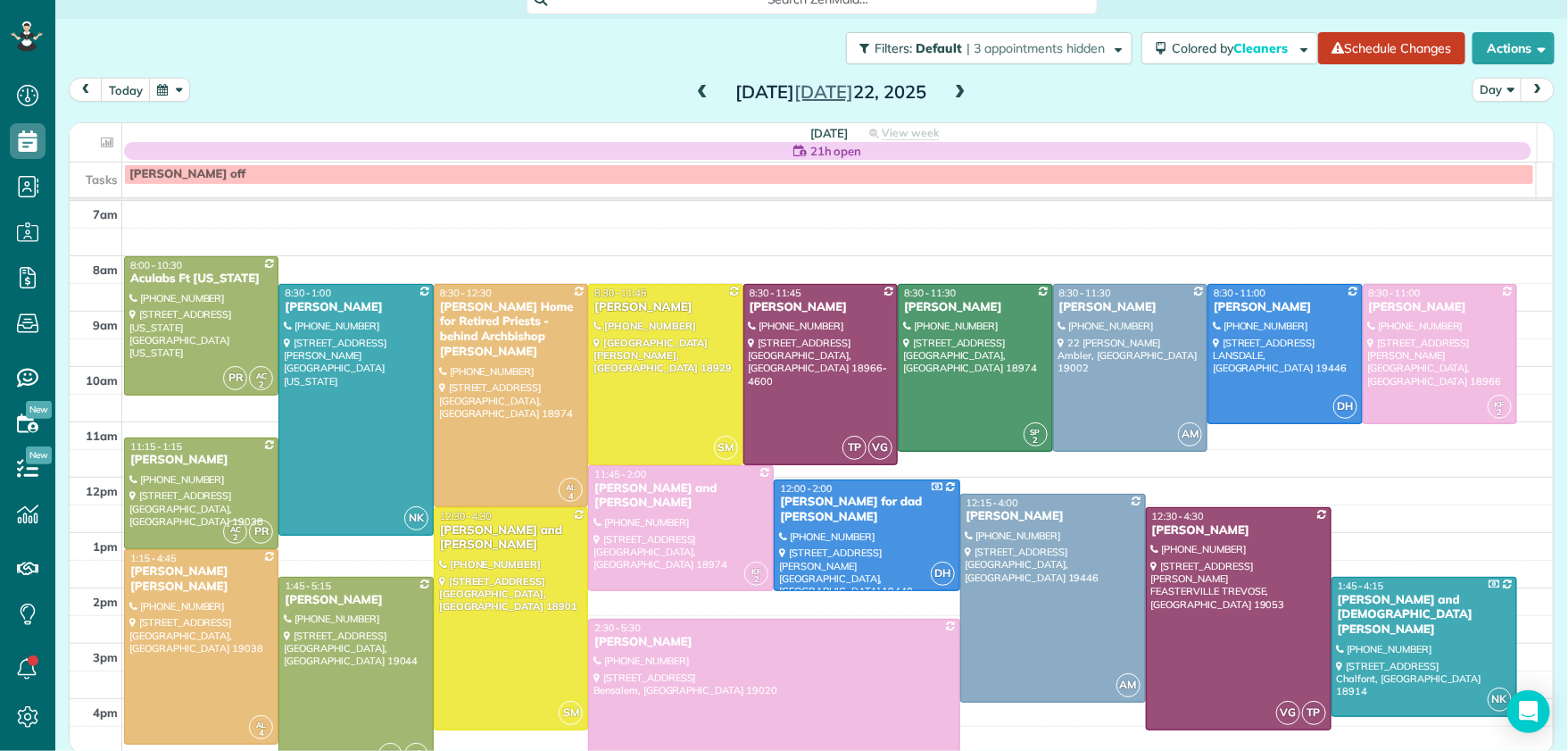 click at bounding box center (702, 93) 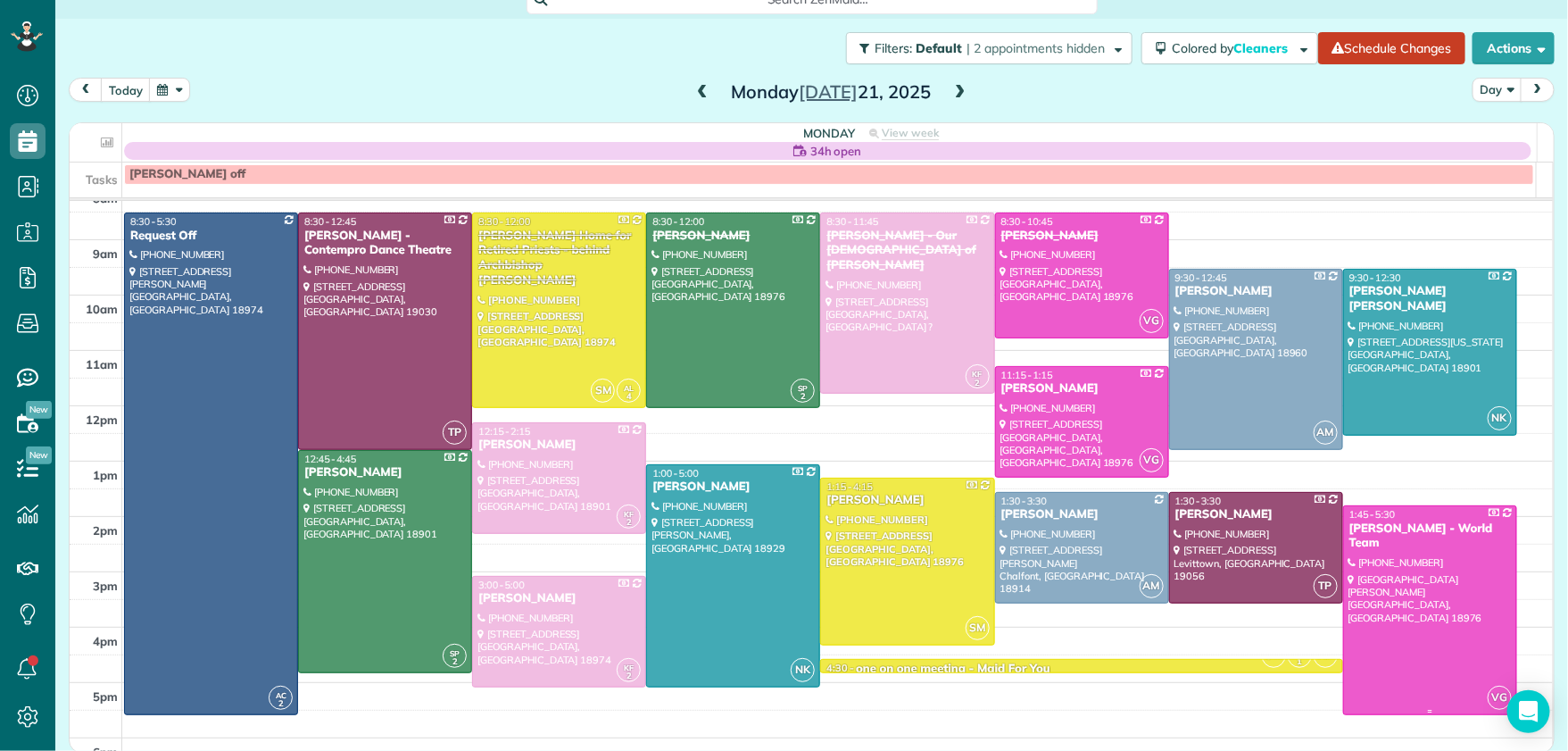 scroll, scrollTop: 87, scrollLeft: 0, axis: vertical 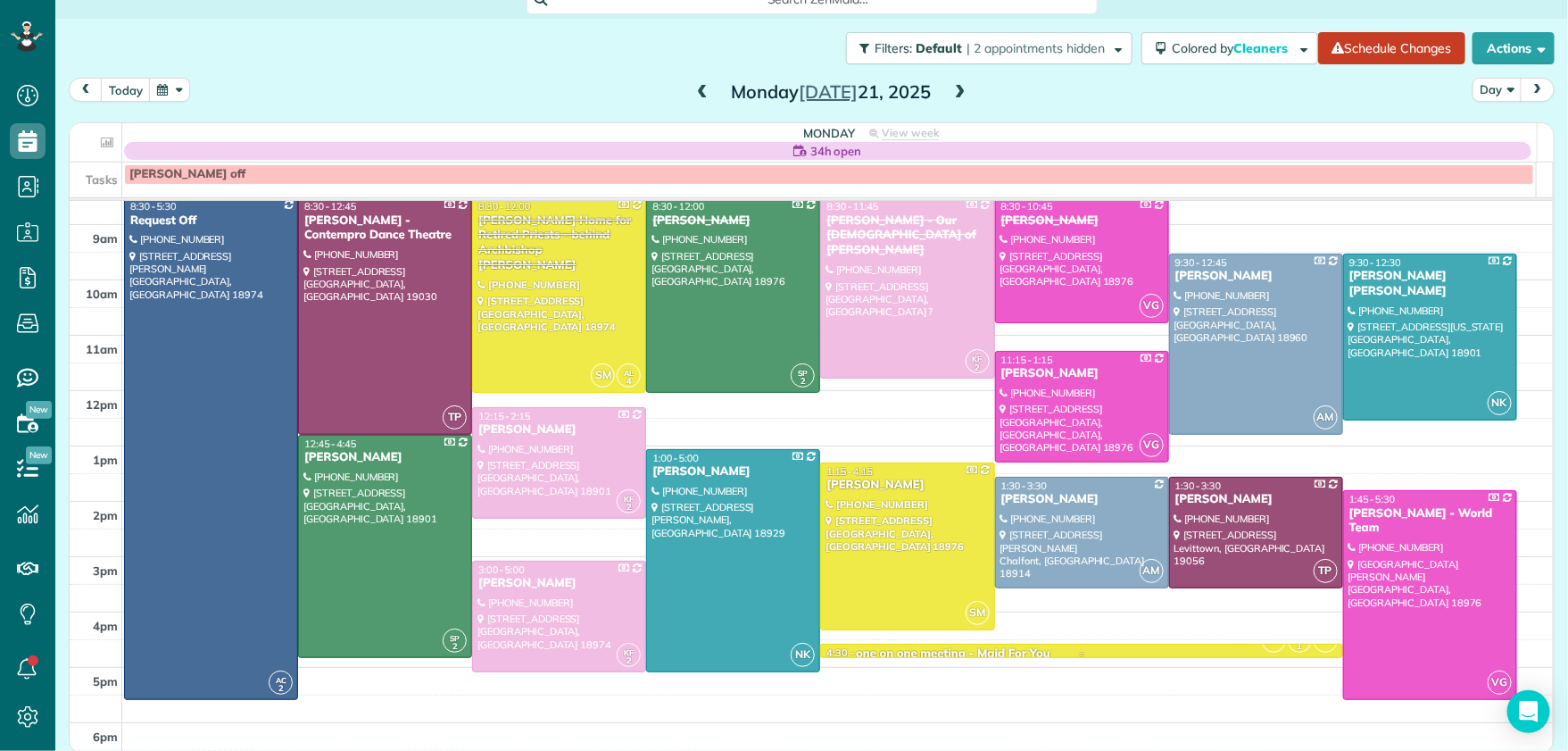 click on "one on one meeting - Maid For You" at bounding box center [953, 654] 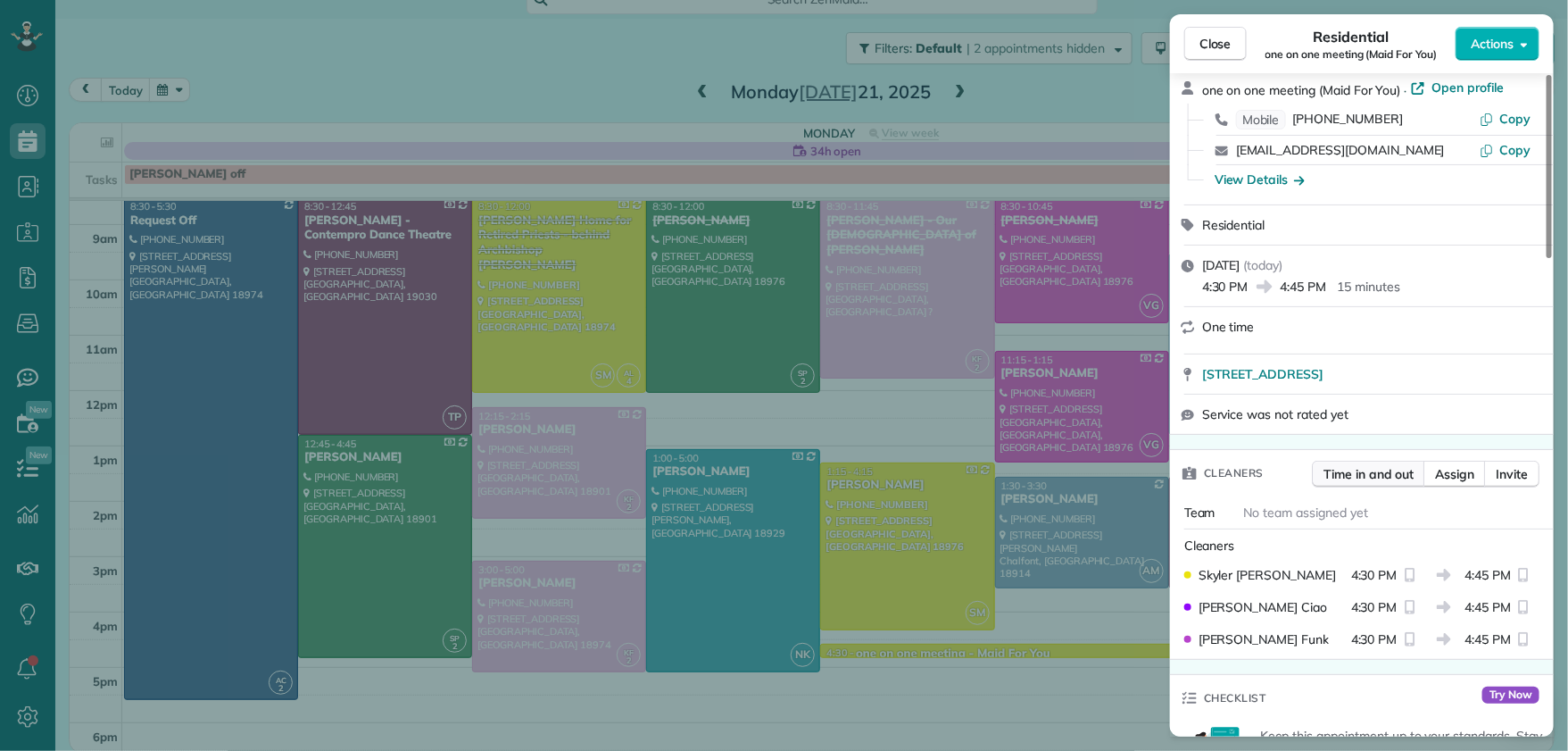 scroll, scrollTop: 79, scrollLeft: 0, axis: vertical 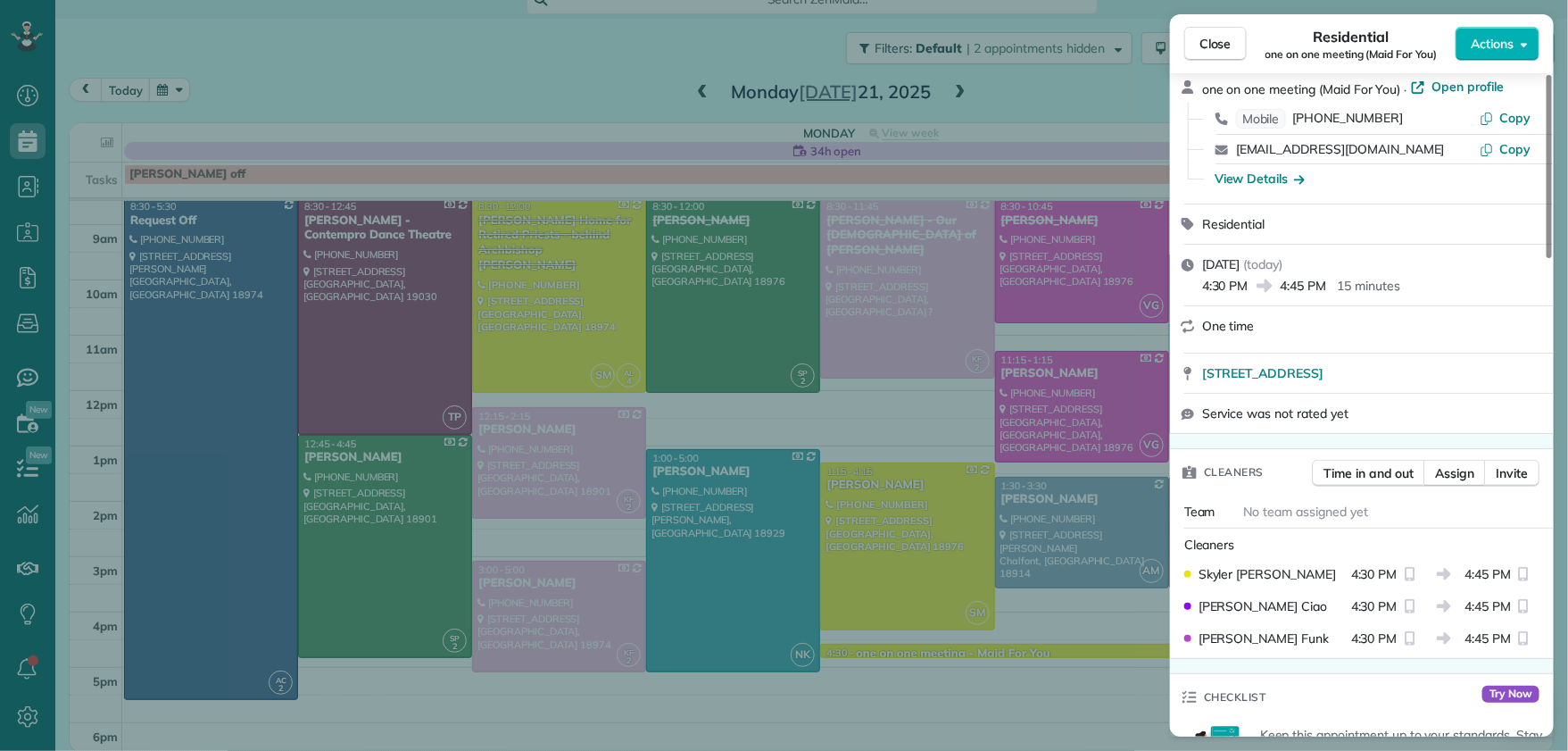 drag, startPoint x: 1225, startPoint y: 41, endPoint x: 1055, endPoint y: 529, distance: 516.763 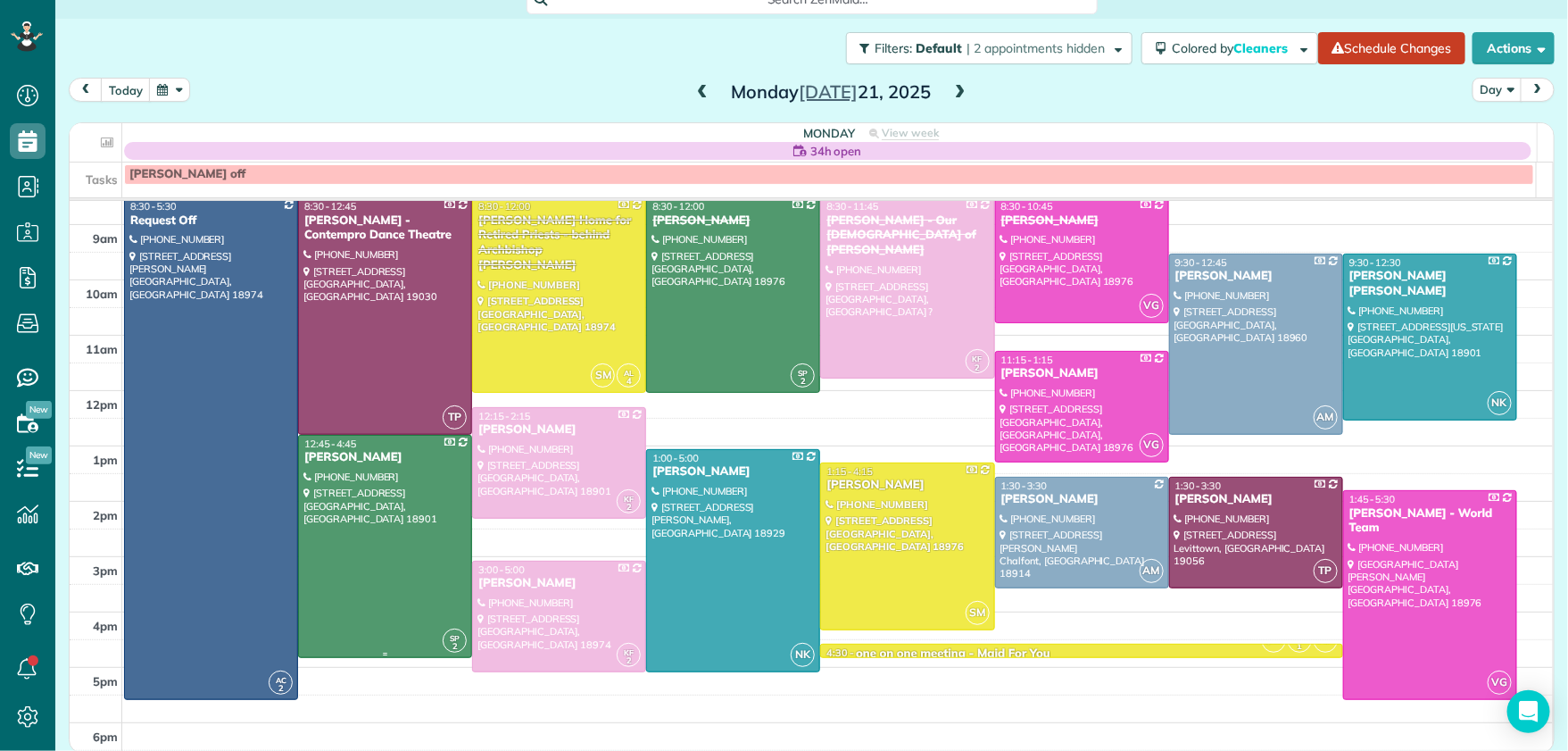 scroll, scrollTop: 56, scrollLeft: 0, axis: vertical 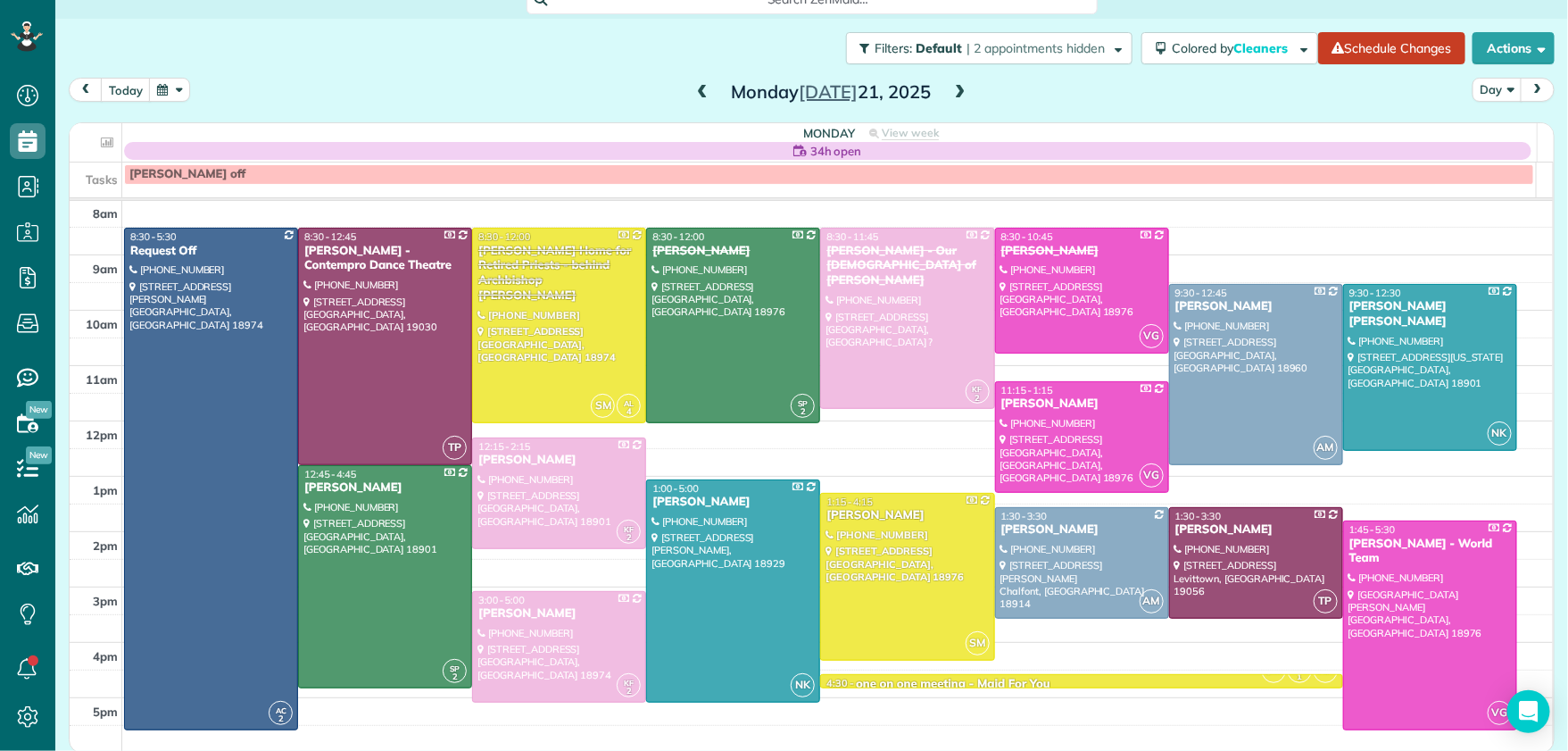 click at bounding box center [702, 93] 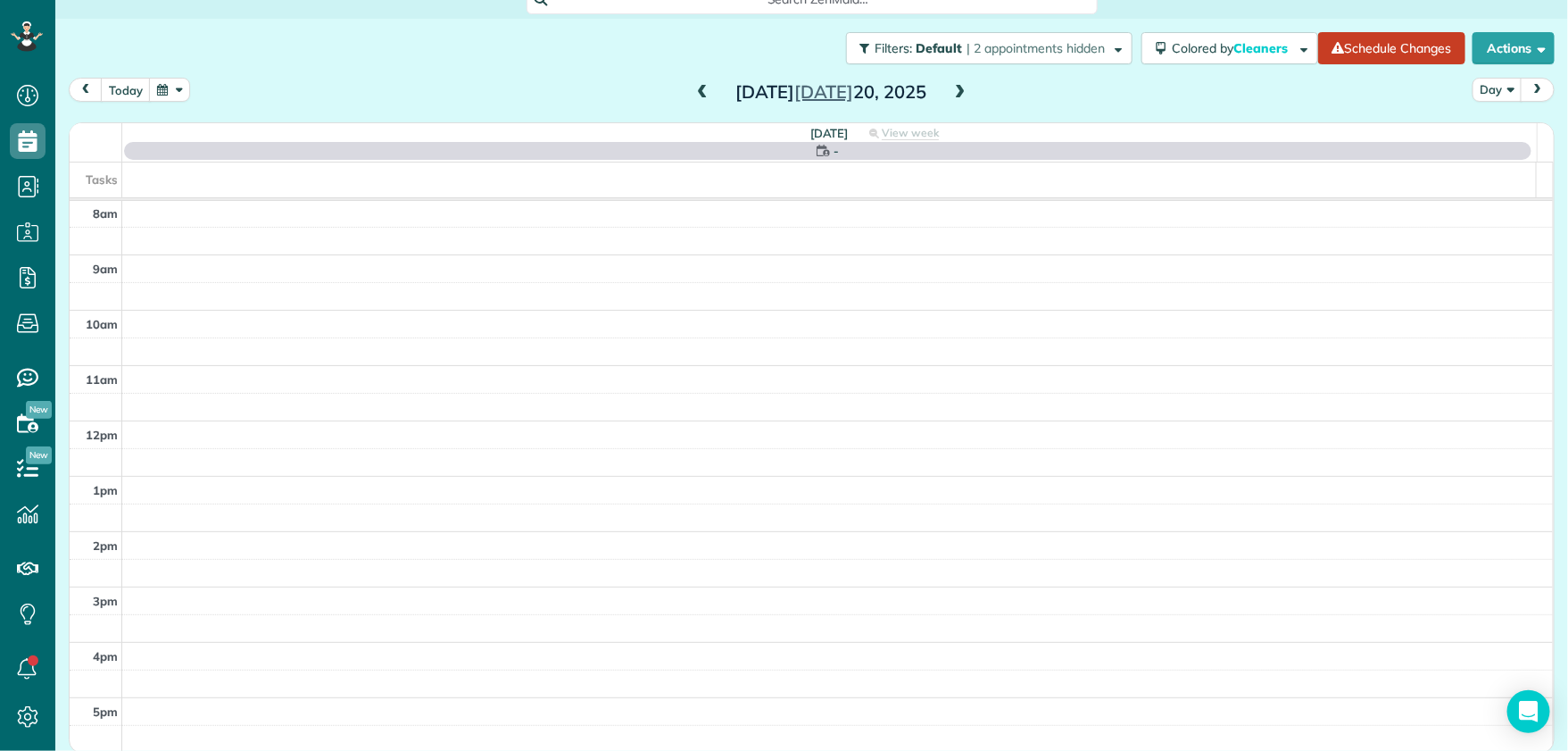 scroll, scrollTop: 0, scrollLeft: 0, axis: both 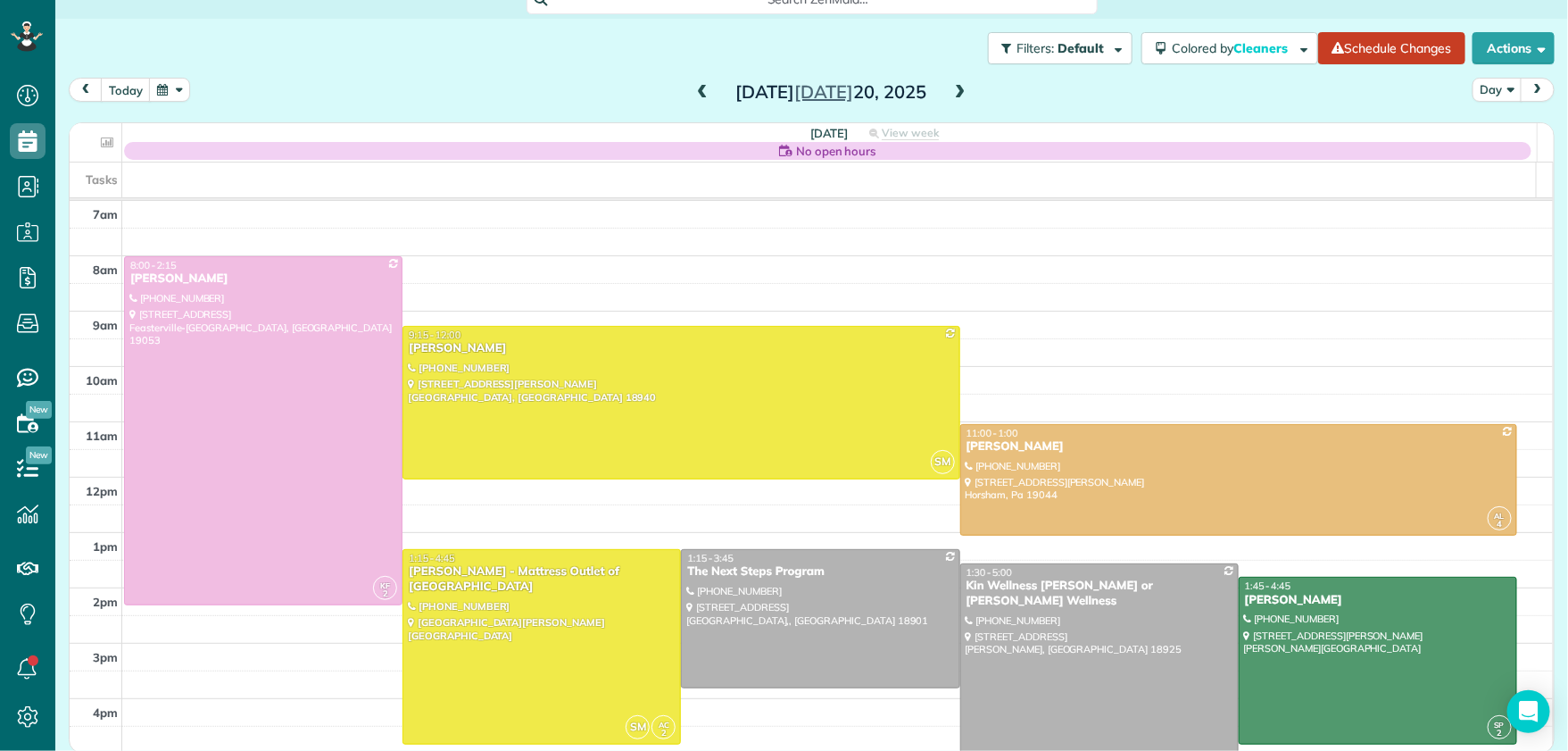 click at bounding box center (960, 93) 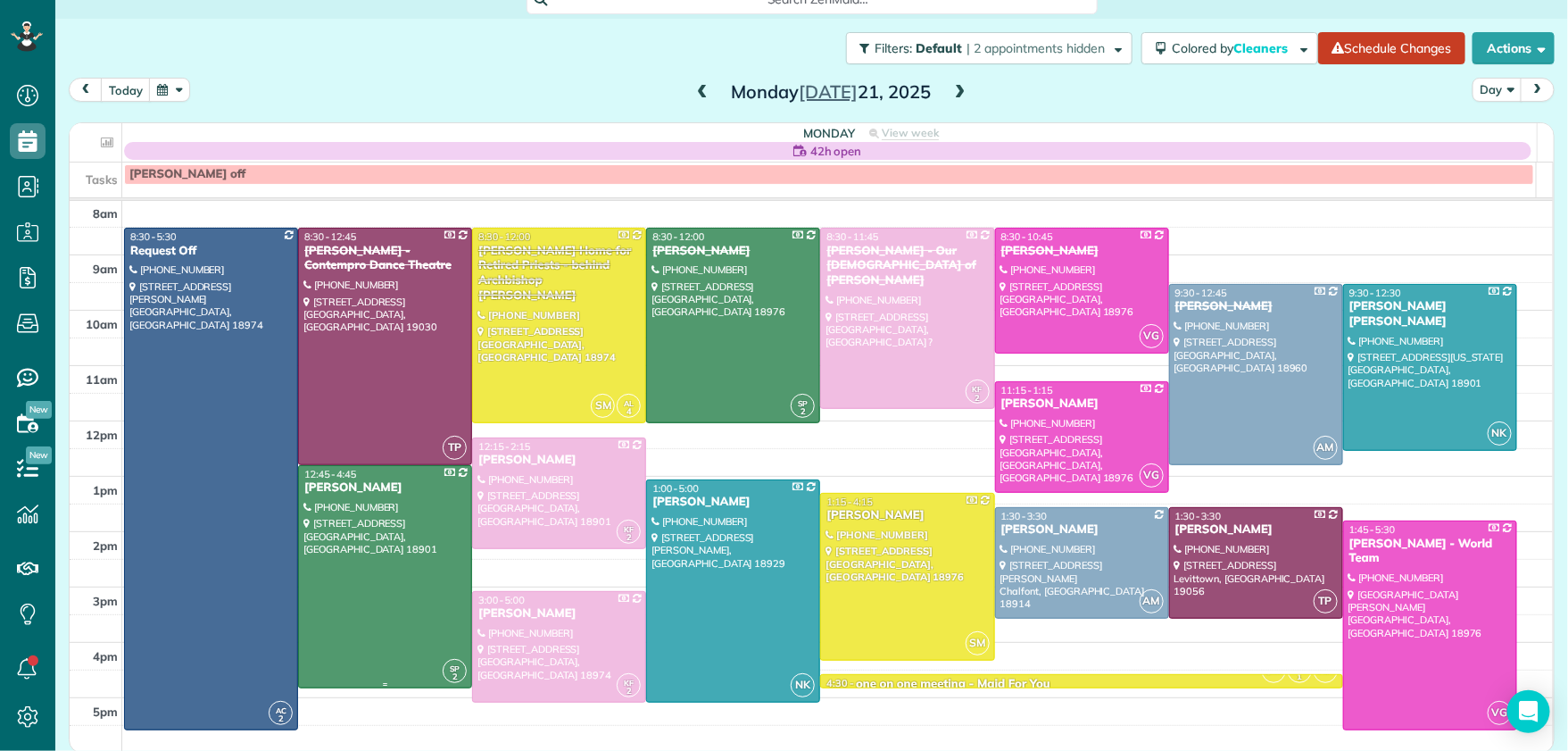 scroll, scrollTop: 67, scrollLeft: 0, axis: vertical 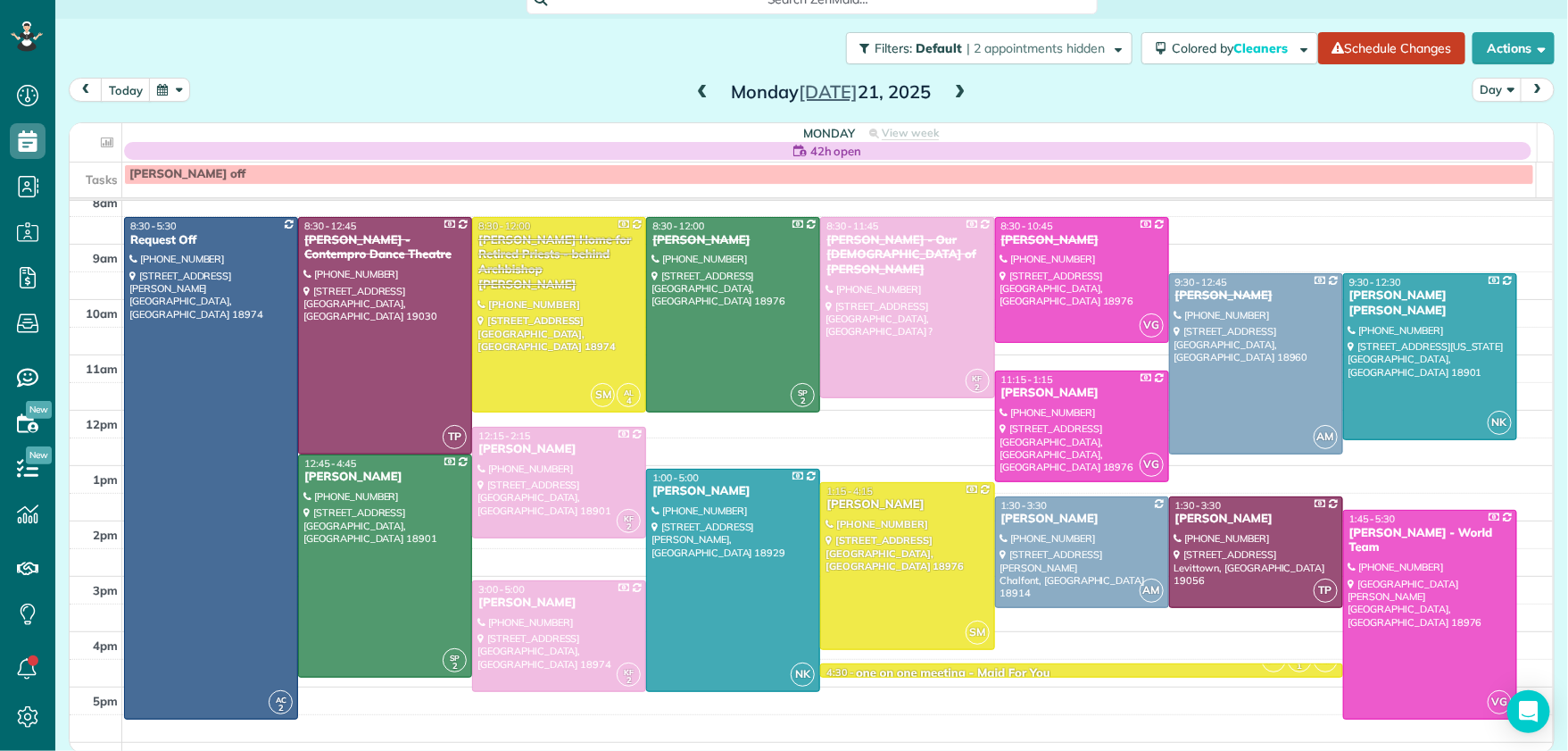 click at bounding box center [960, 93] 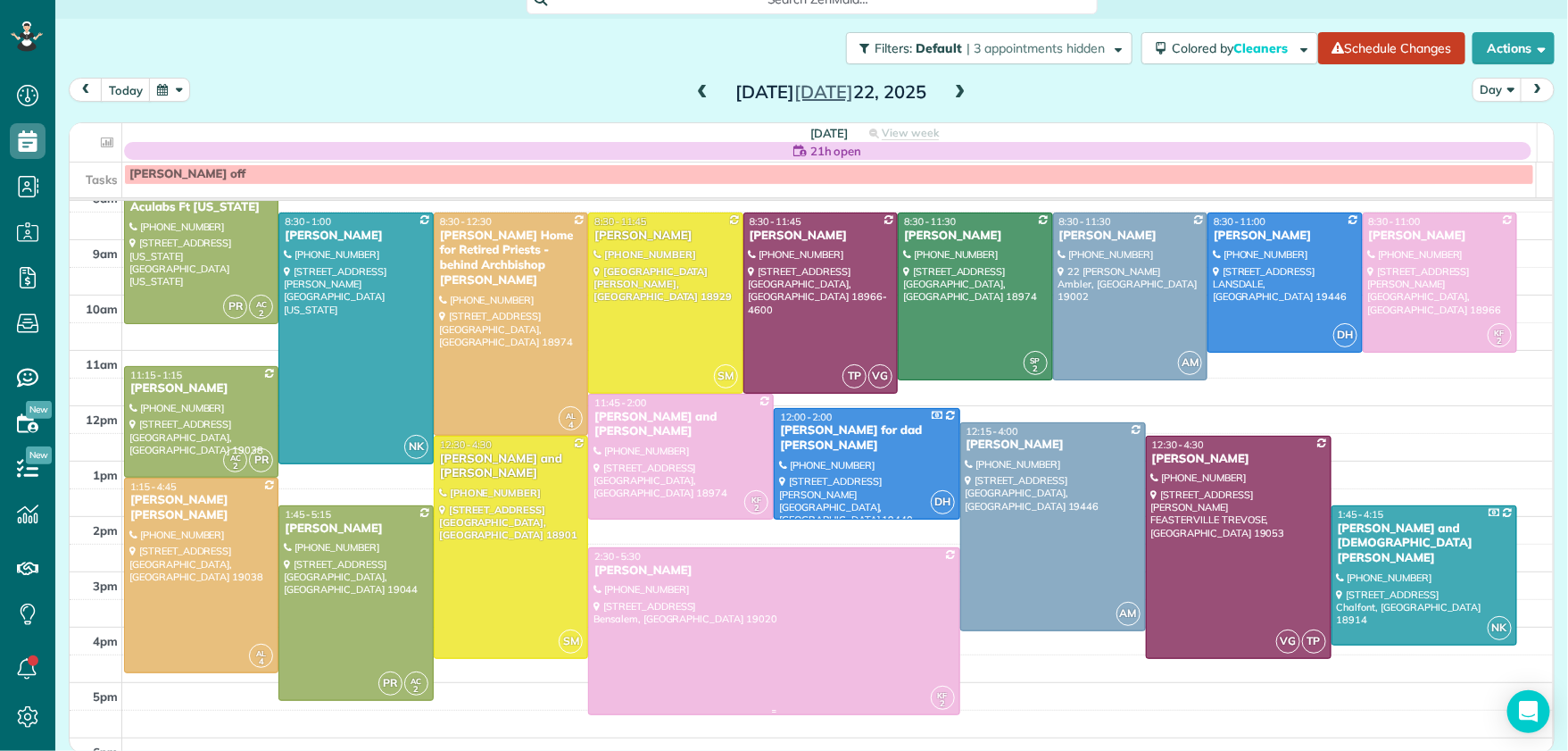 scroll, scrollTop: 76, scrollLeft: 0, axis: vertical 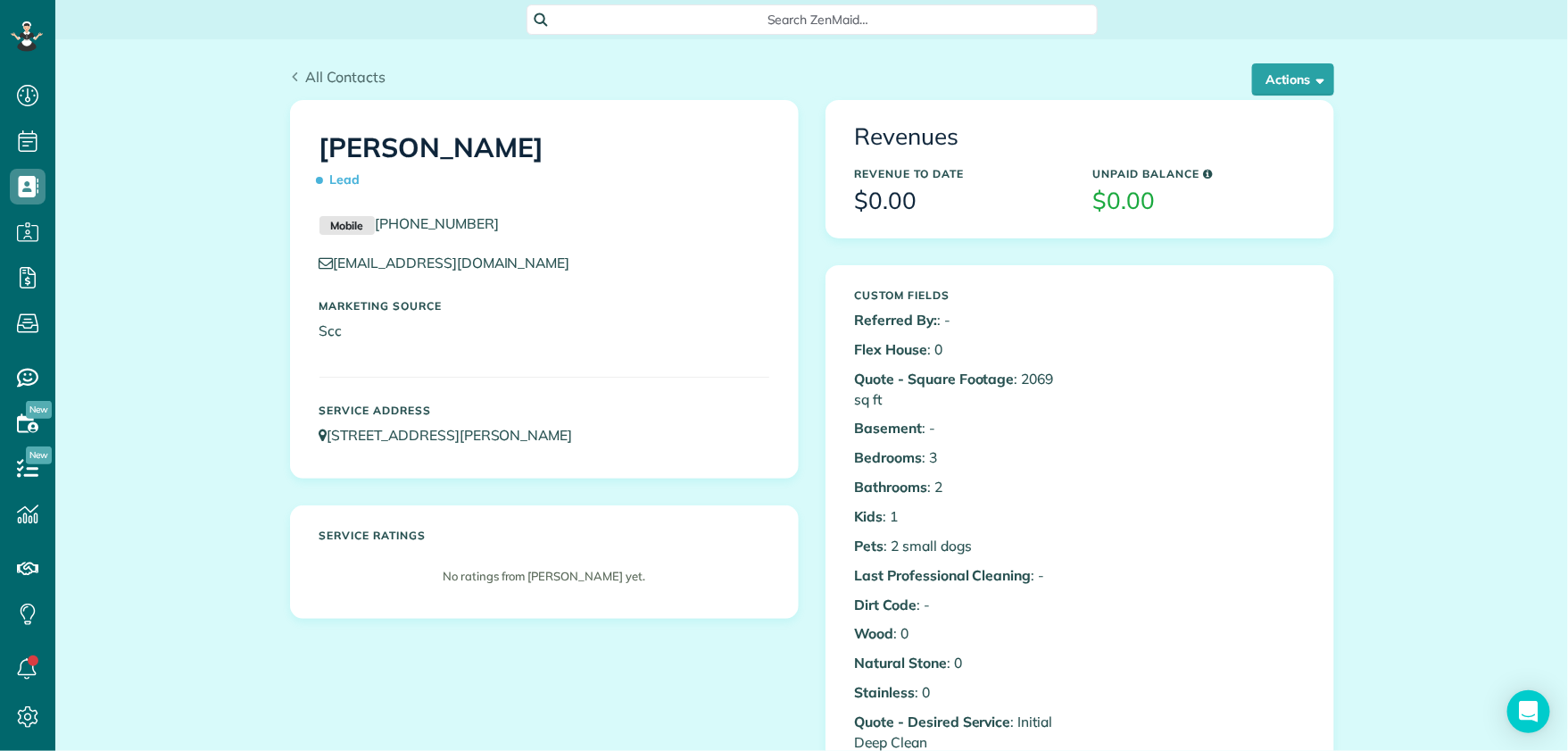 click on "All Contacts" at bounding box center [345, 77] 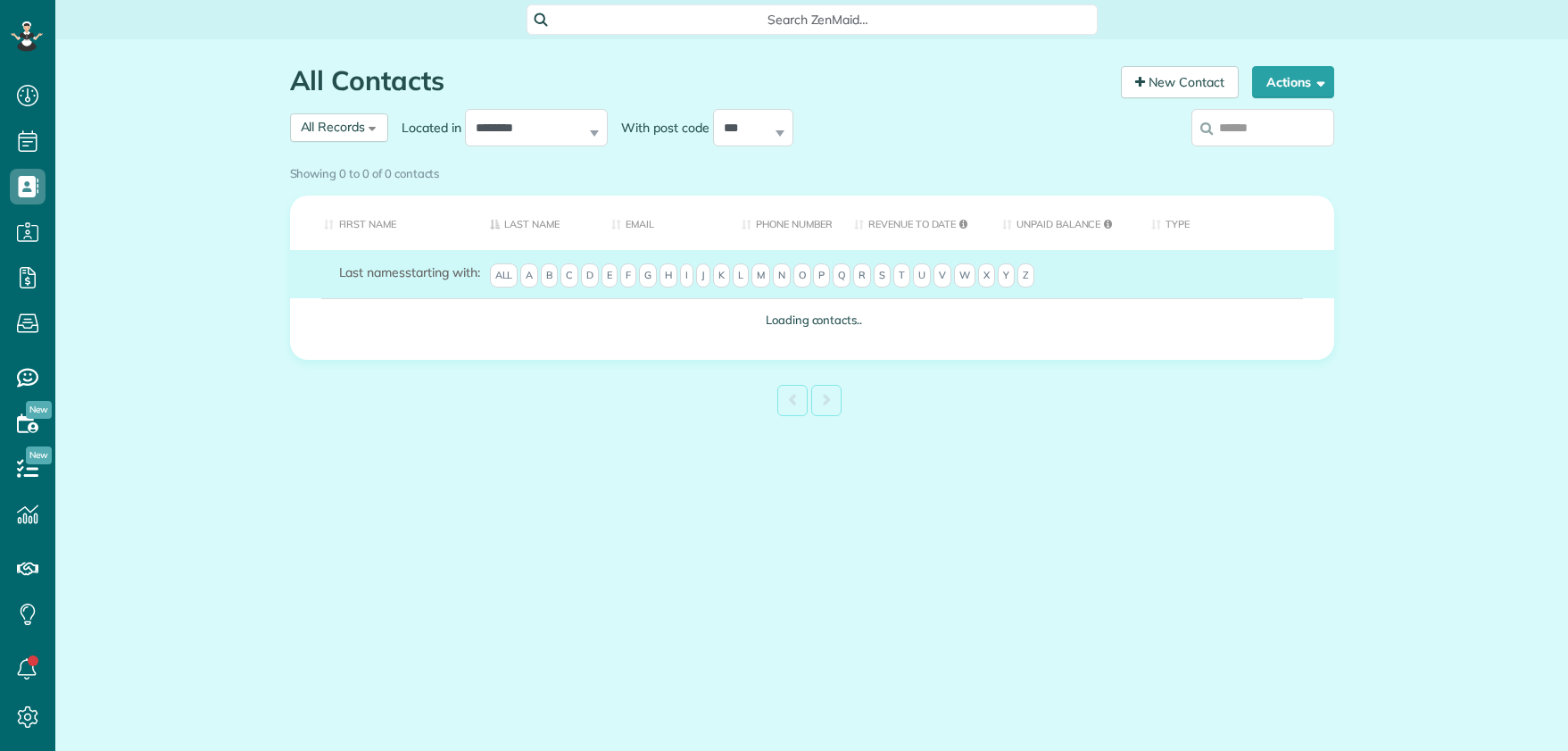 click at bounding box center [1263, 128] 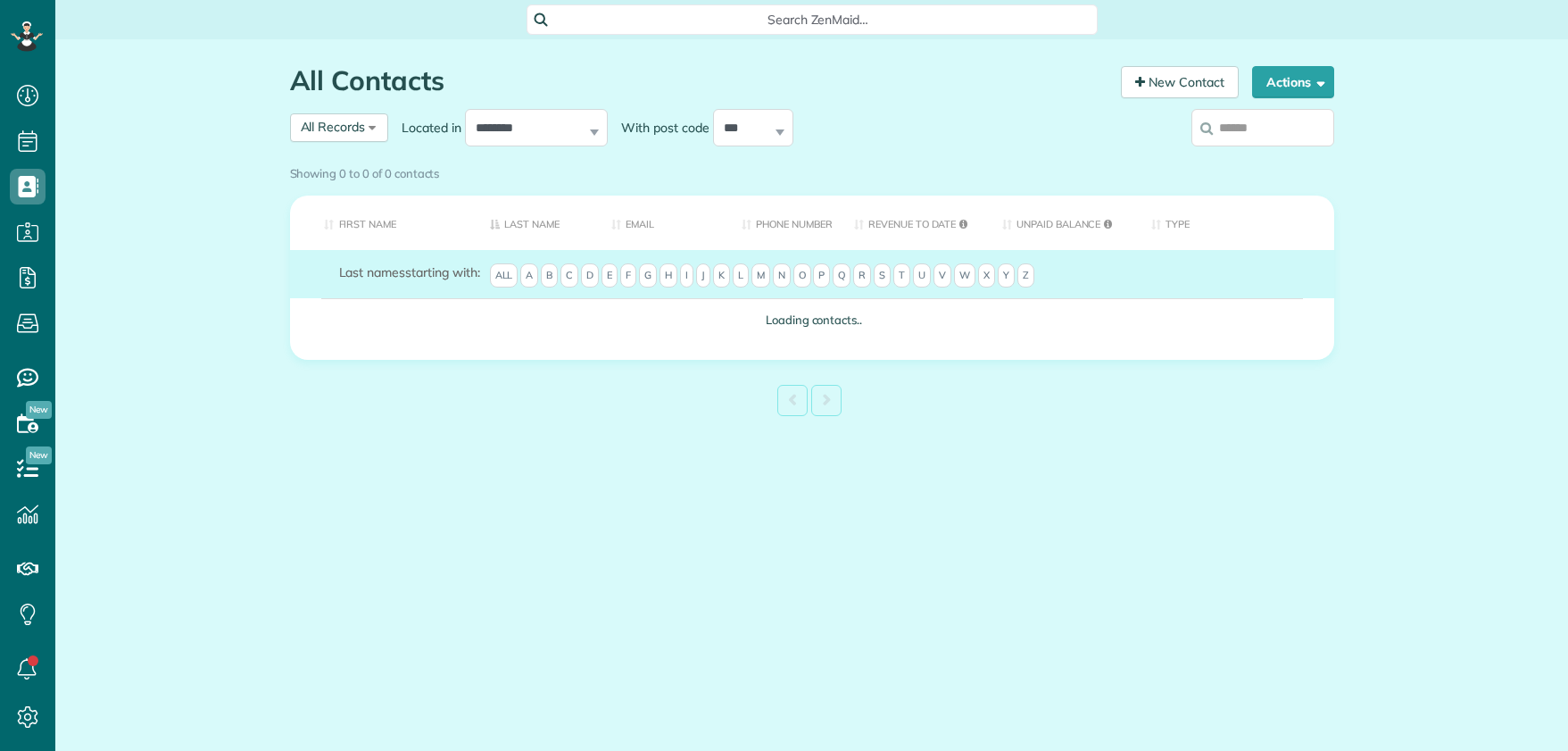 scroll, scrollTop: 0, scrollLeft: 0, axis: both 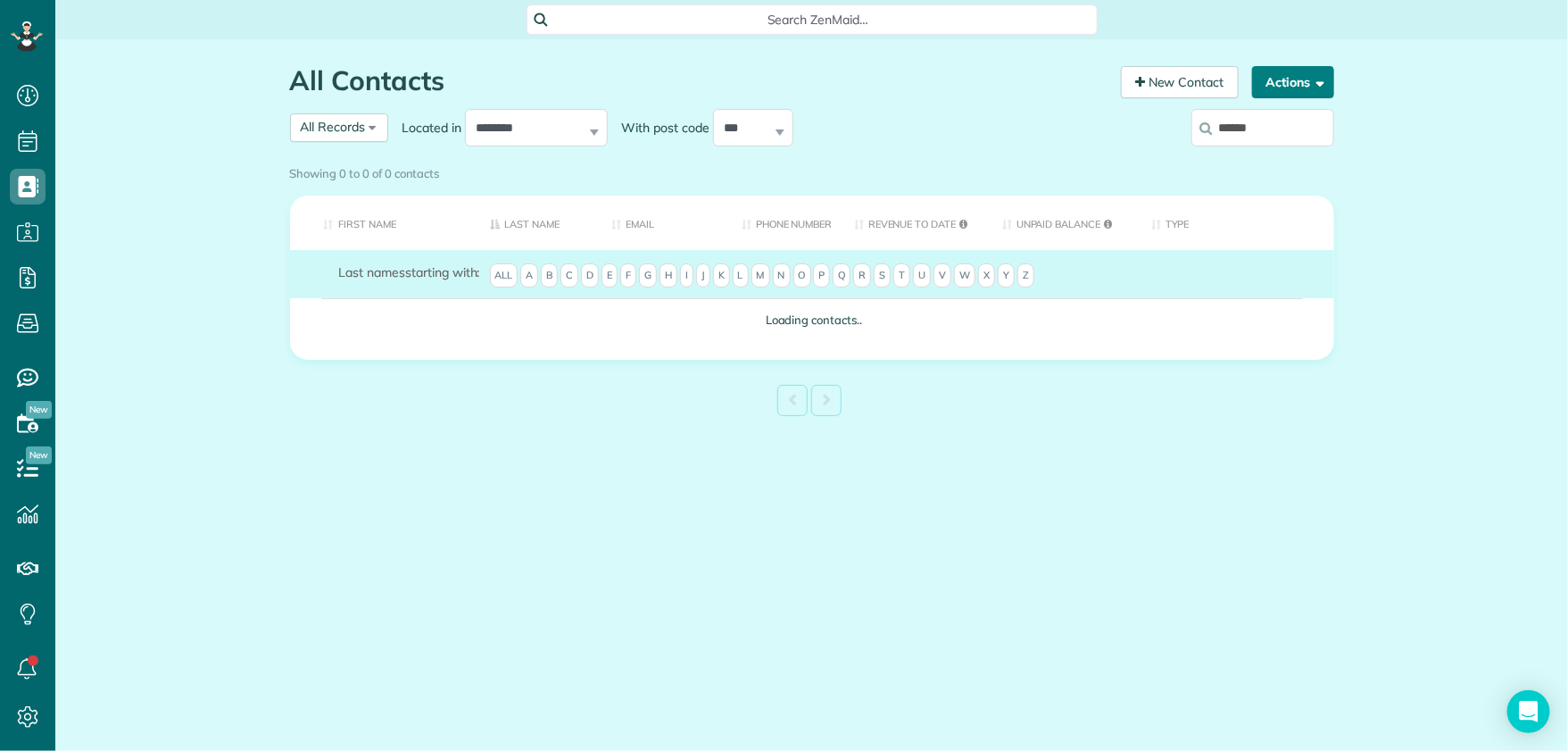 type on "******" 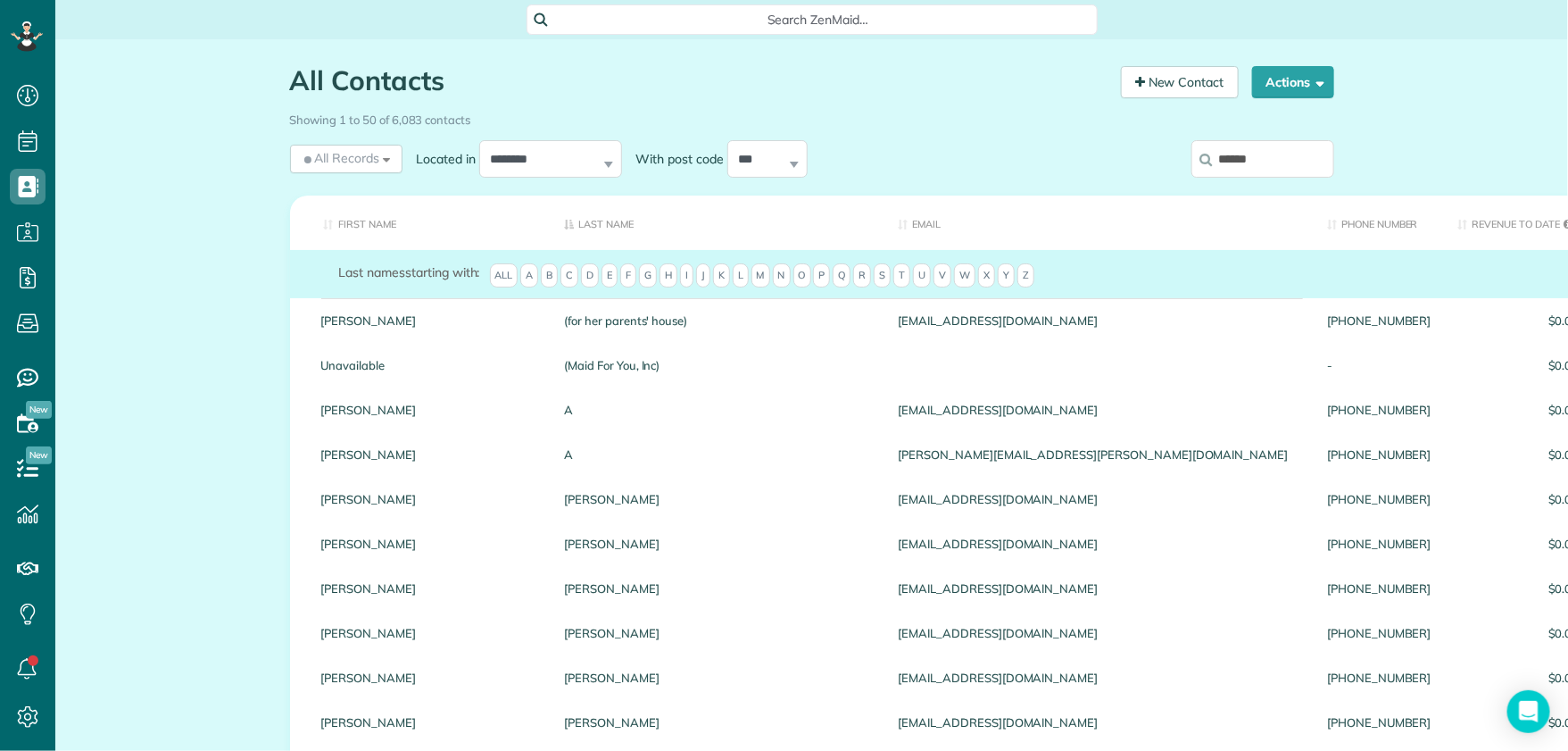 click on "******" at bounding box center (1263, 159) 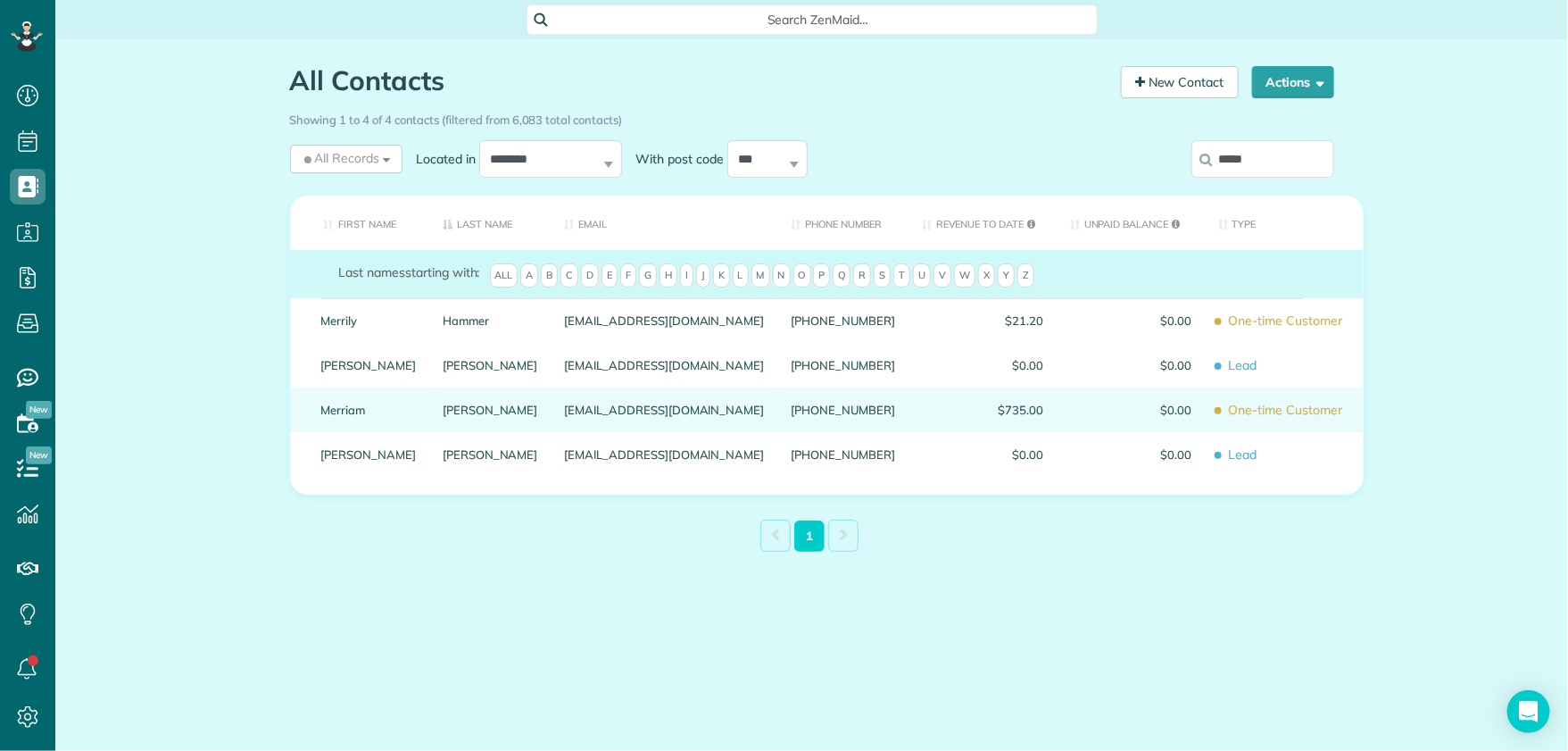 type on "*****" 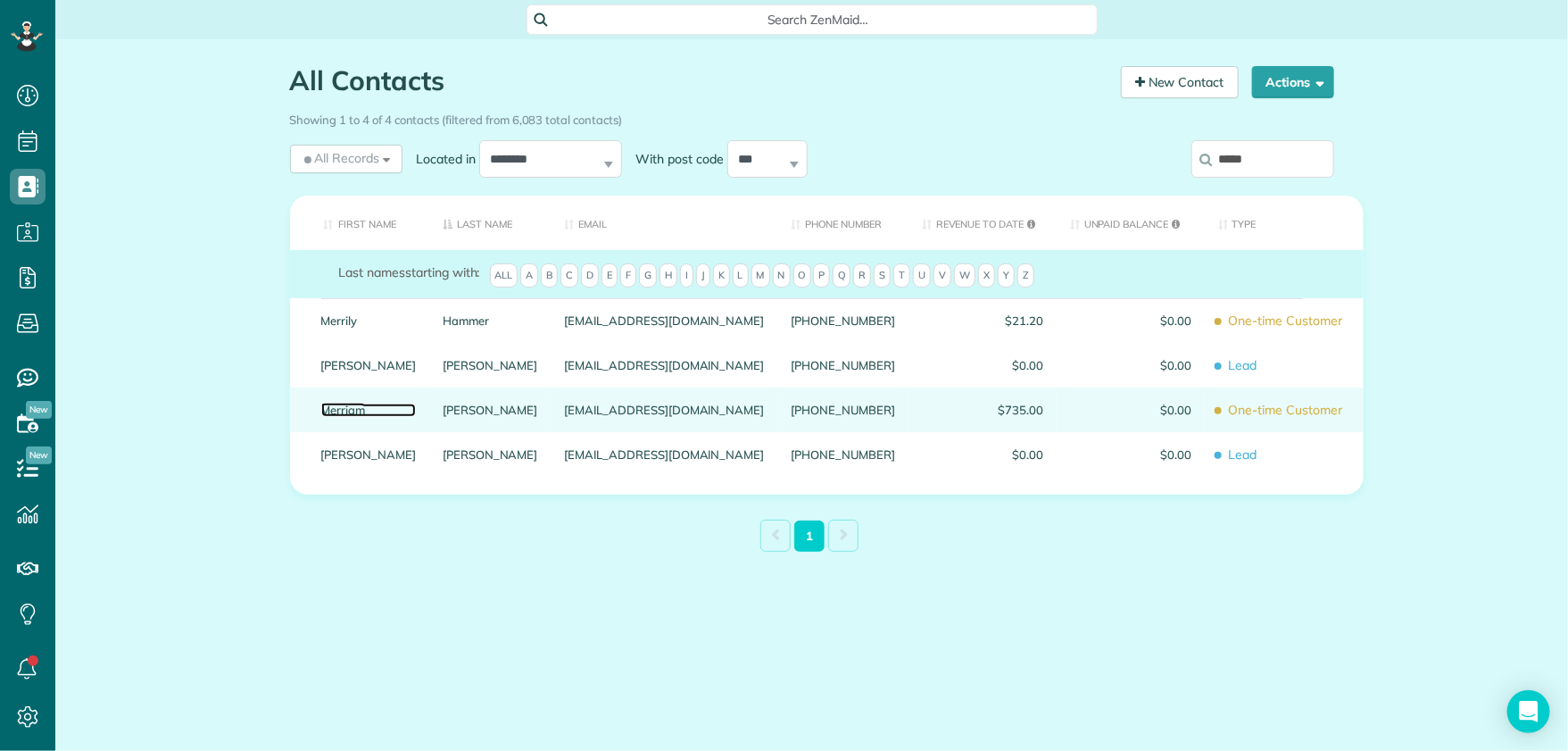 click on "Merriam" at bounding box center [369, 410] 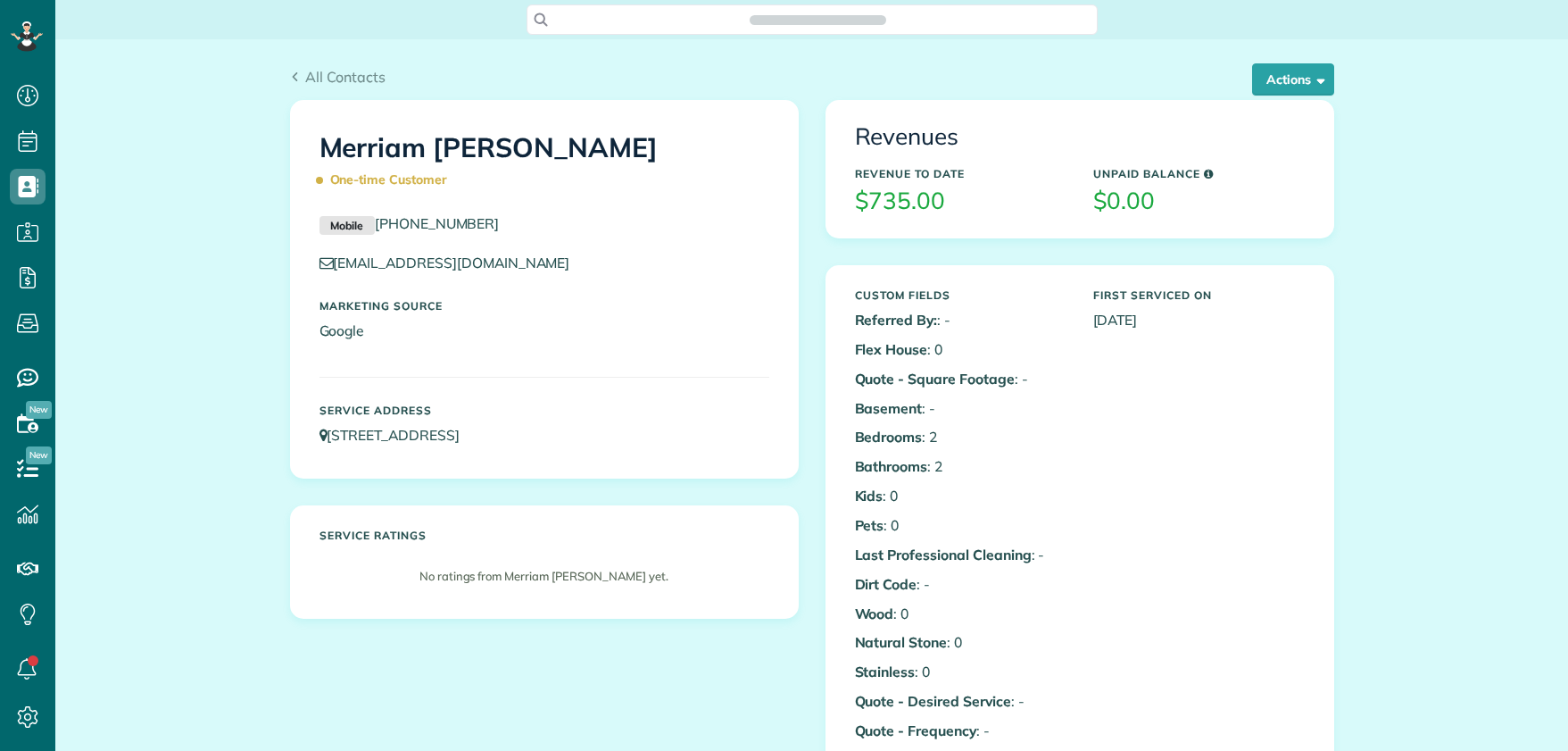 scroll, scrollTop: 0, scrollLeft: 0, axis: both 